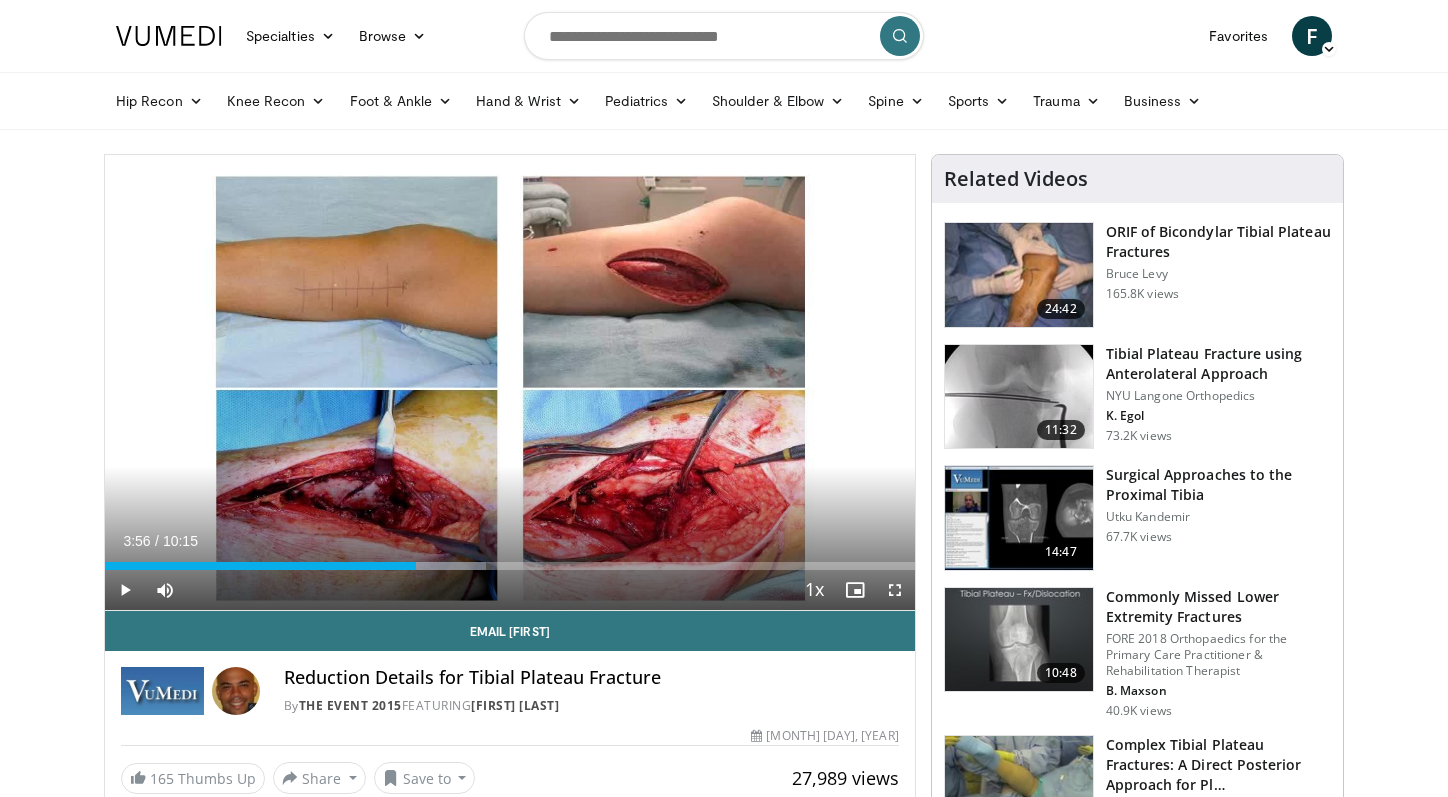 scroll, scrollTop: 0, scrollLeft: 0, axis: both 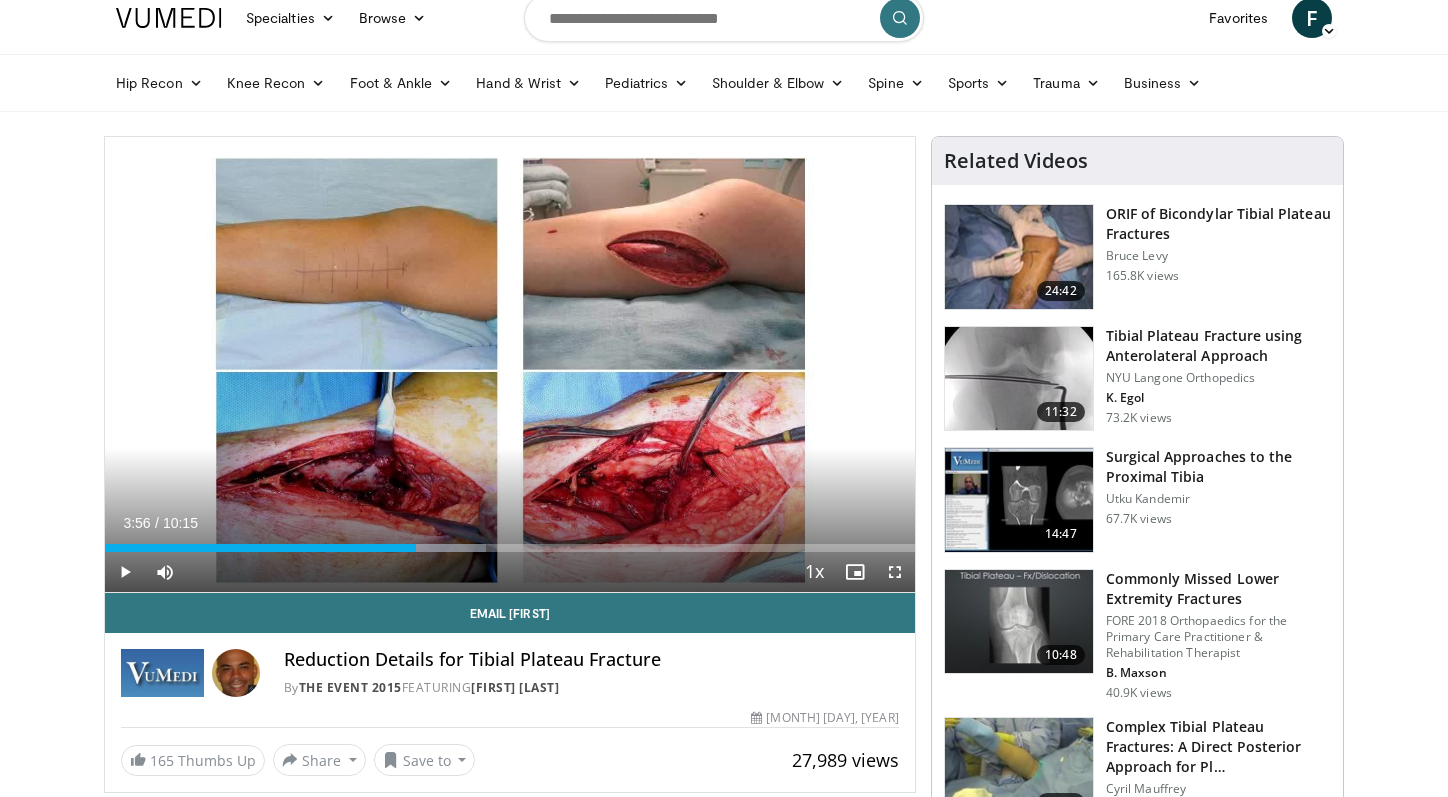 click on "Tibial Plateau Fracture using Anterolateral Approach" at bounding box center (1218, 346) 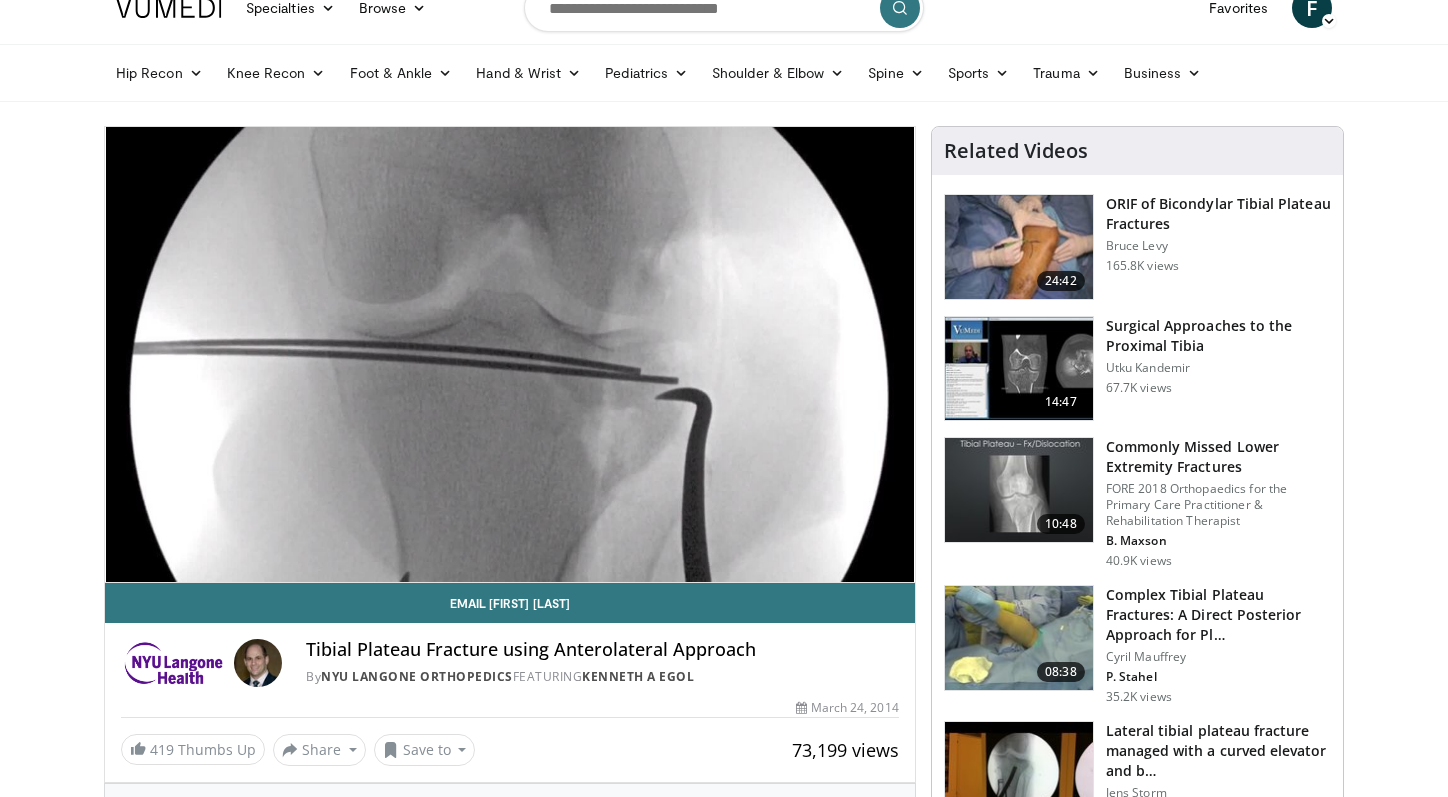 scroll, scrollTop: 0, scrollLeft: 0, axis: both 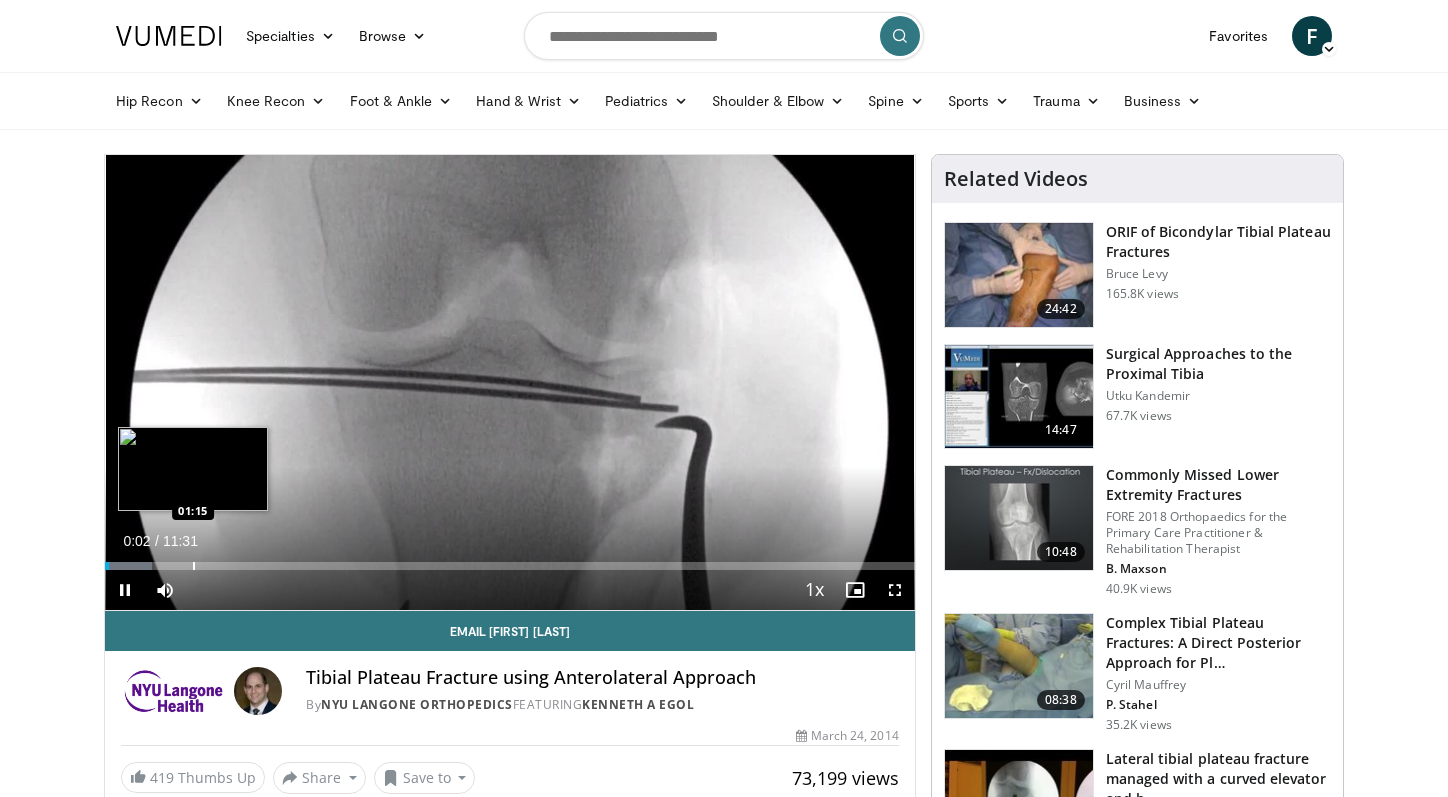 click on "Loaded :  5.76% 00:03 01:15" at bounding box center (510, 560) 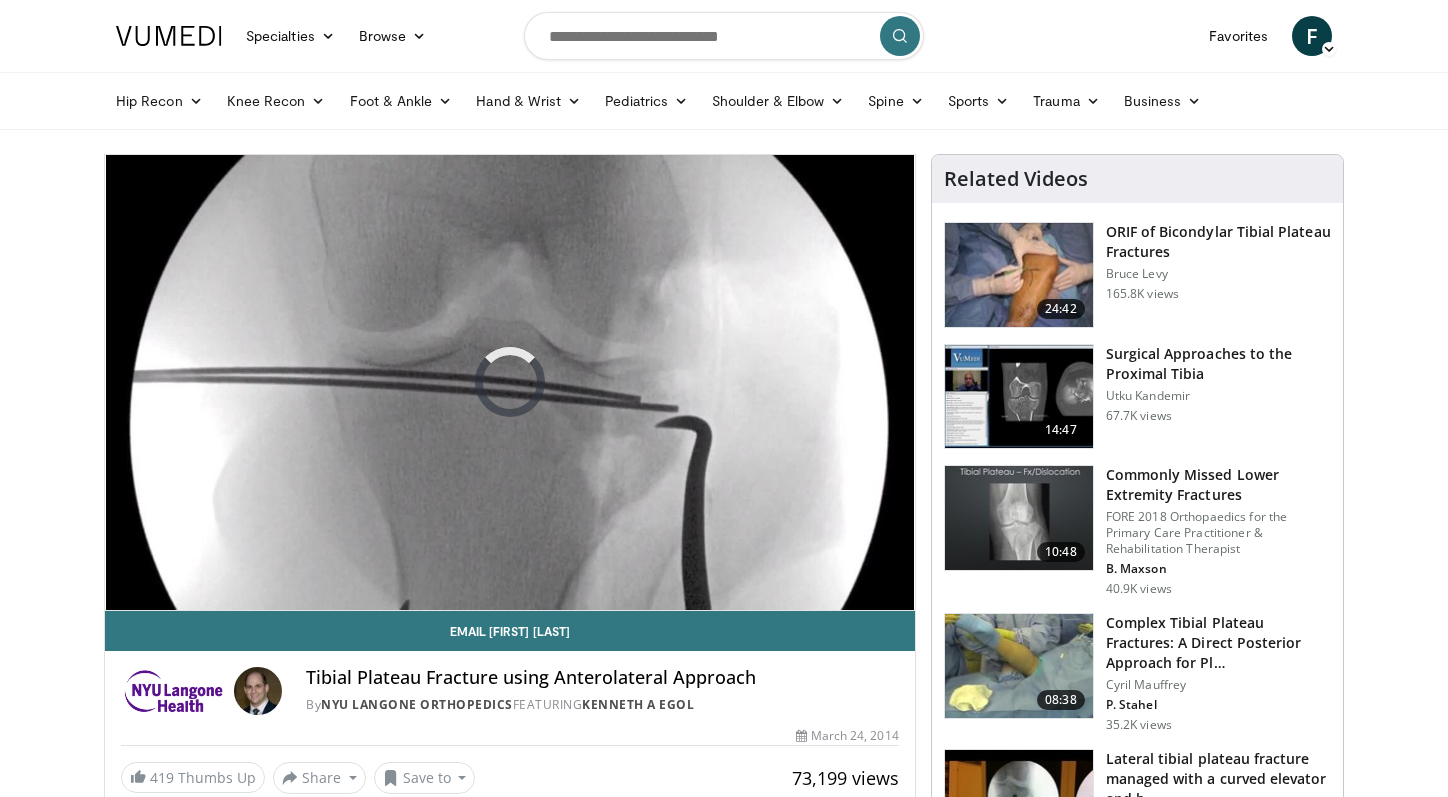 scroll, scrollTop: 0, scrollLeft: 0, axis: both 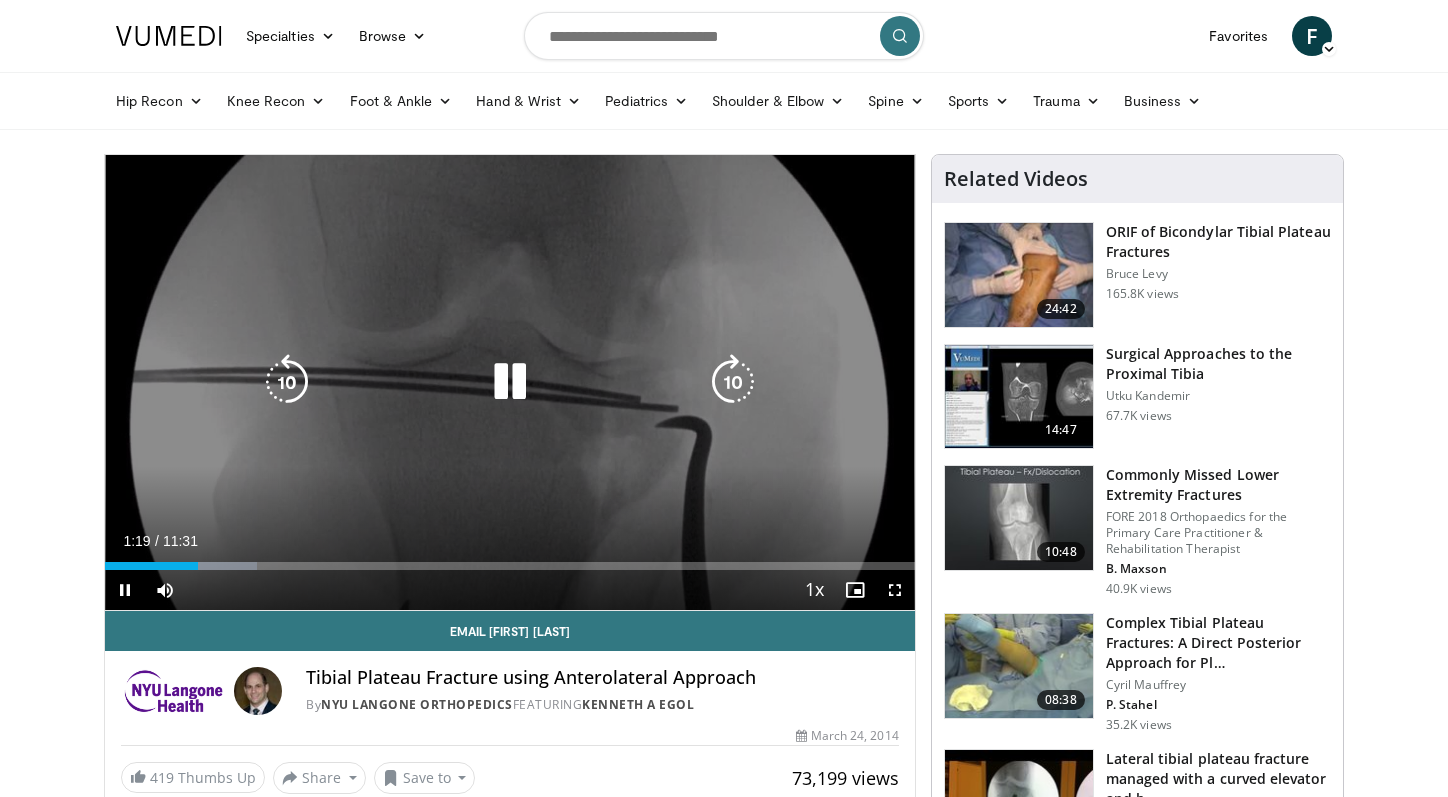click at bounding box center [733, 382] 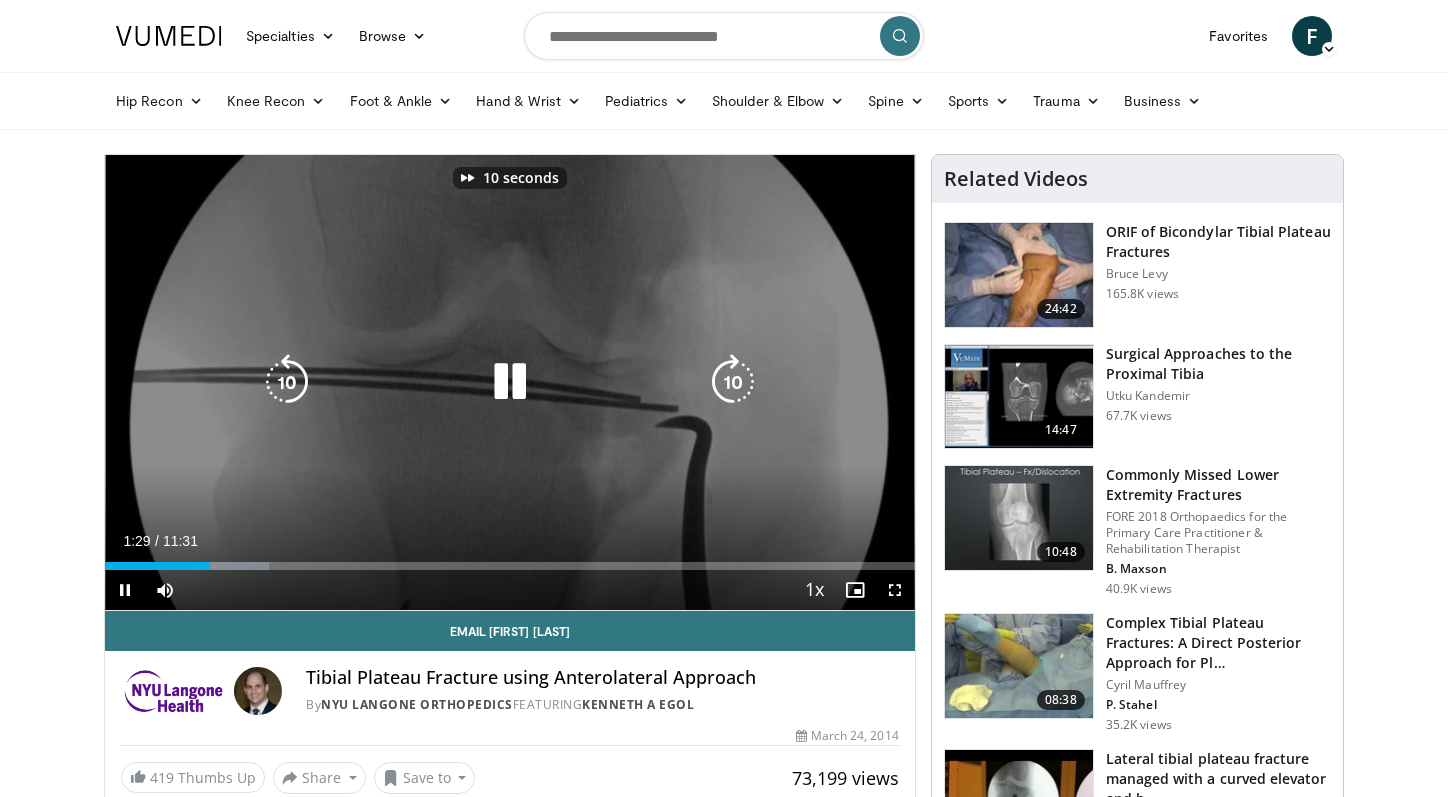 click at bounding box center [733, 382] 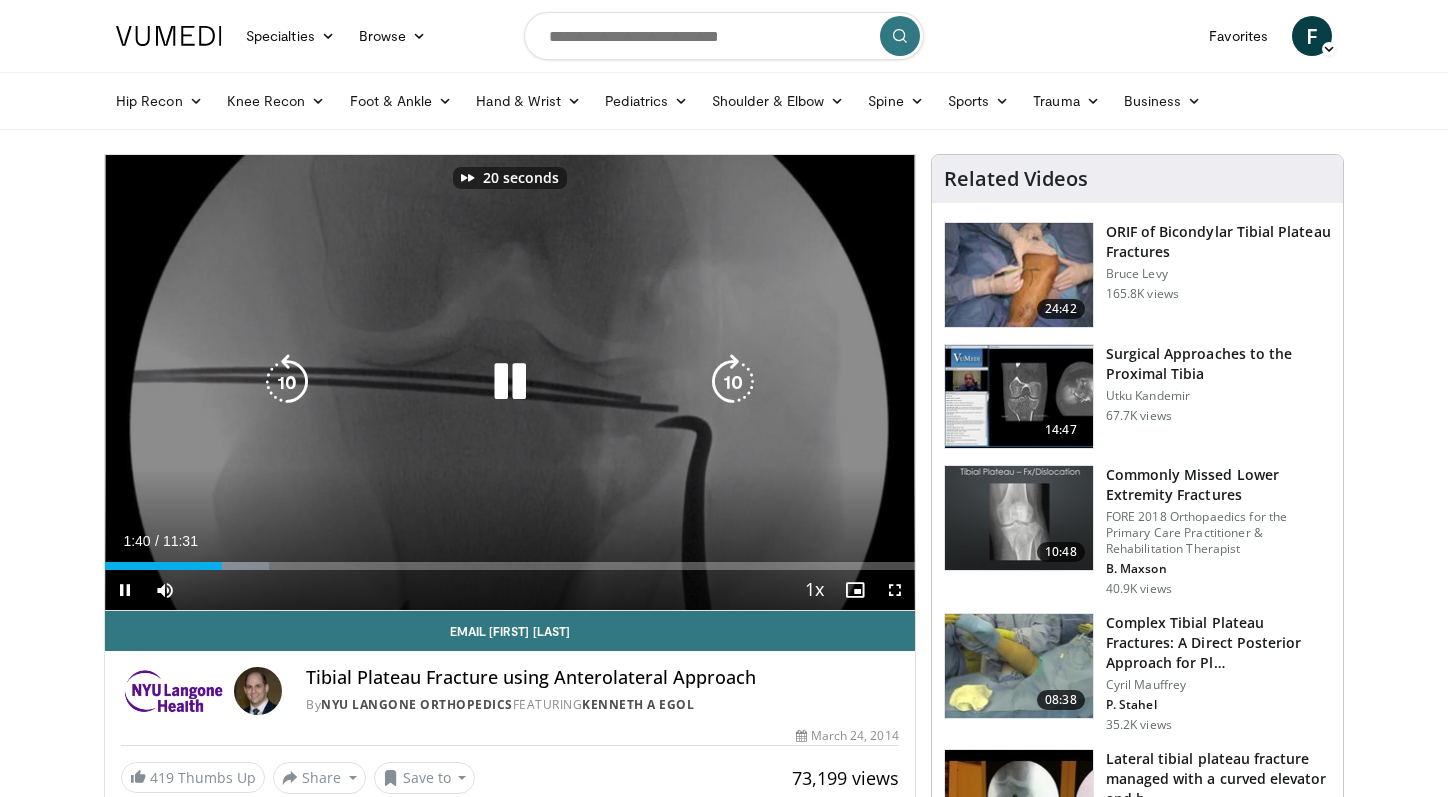 click at bounding box center (733, 382) 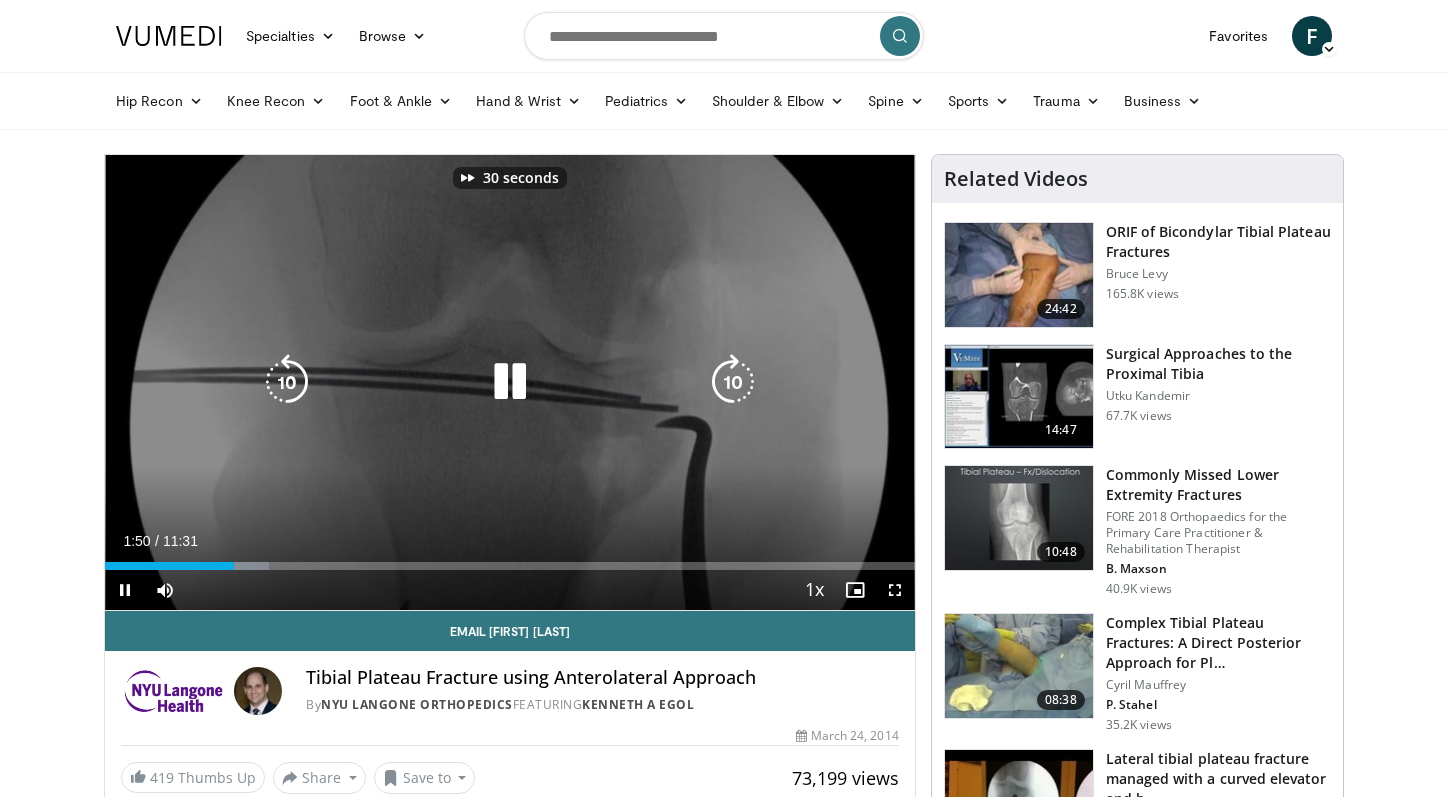 click at bounding box center (733, 382) 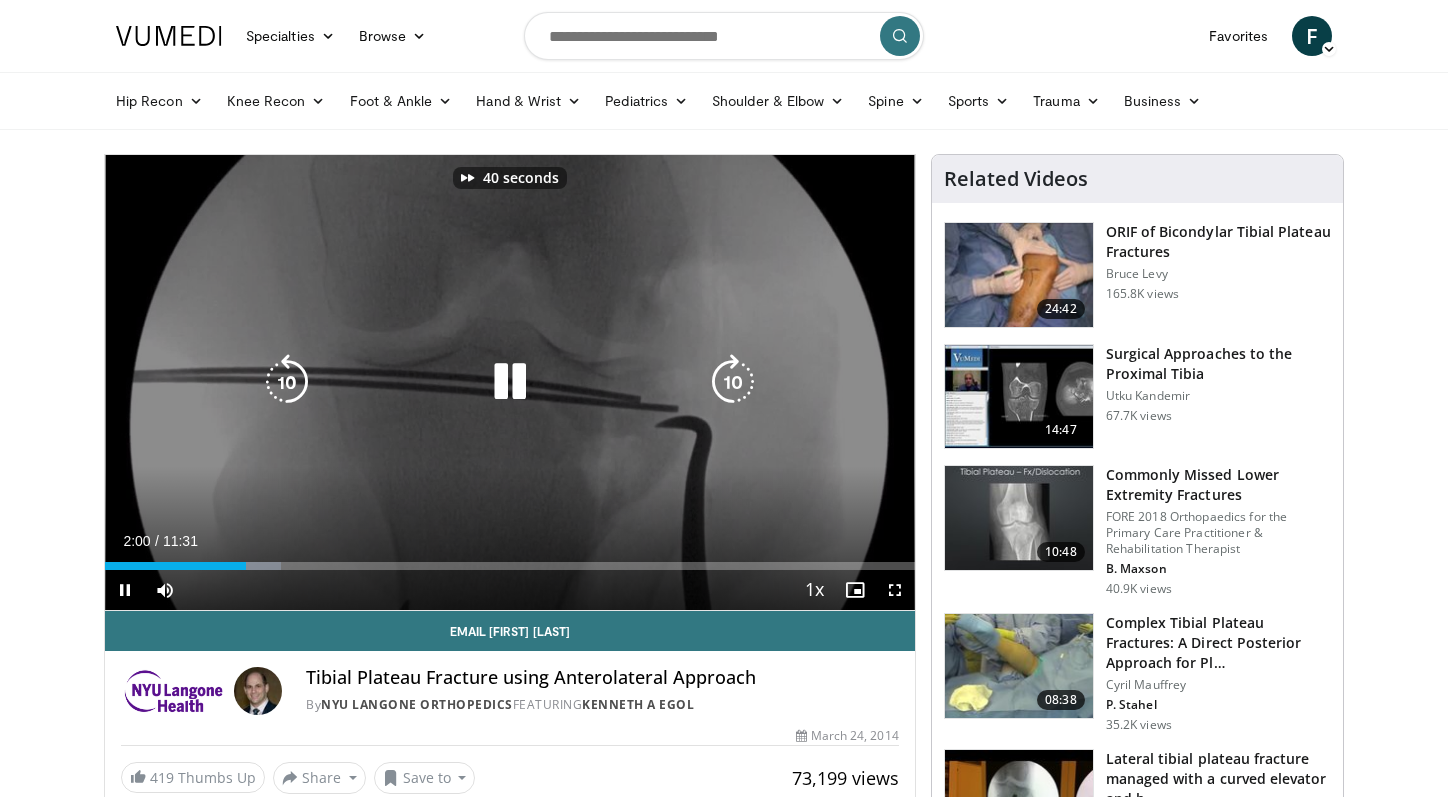 click at bounding box center (733, 382) 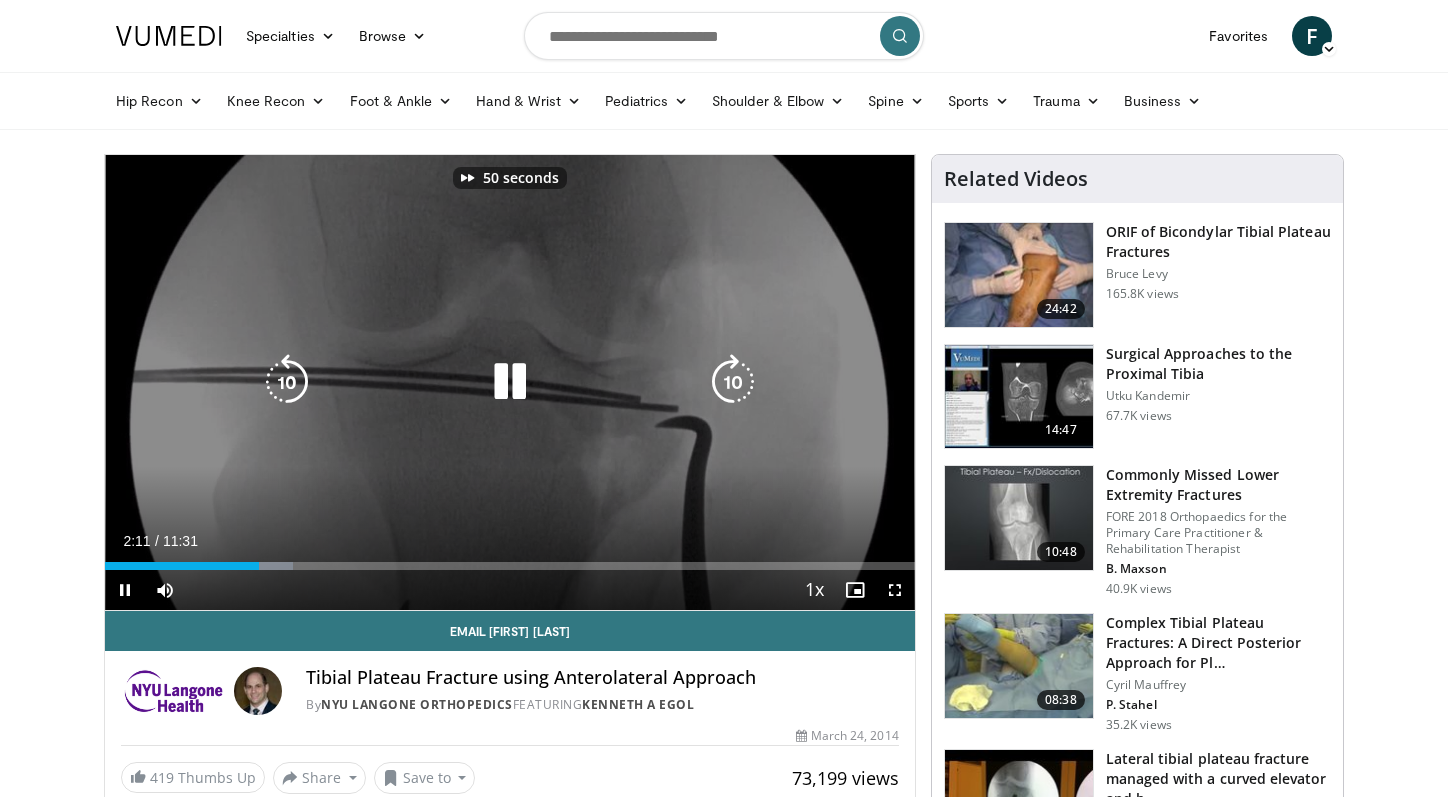 click at bounding box center [733, 382] 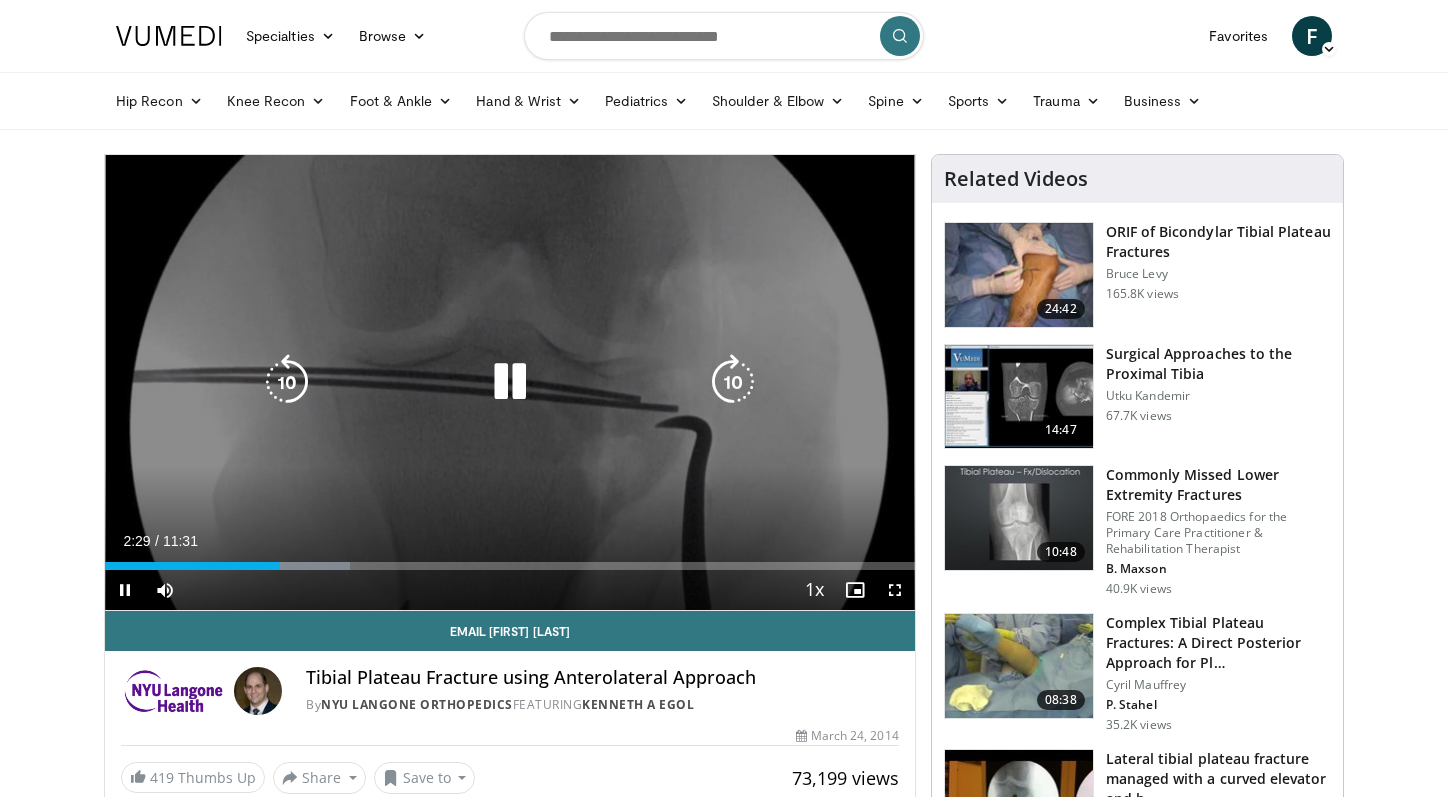 click at bounding box center [287, 382] 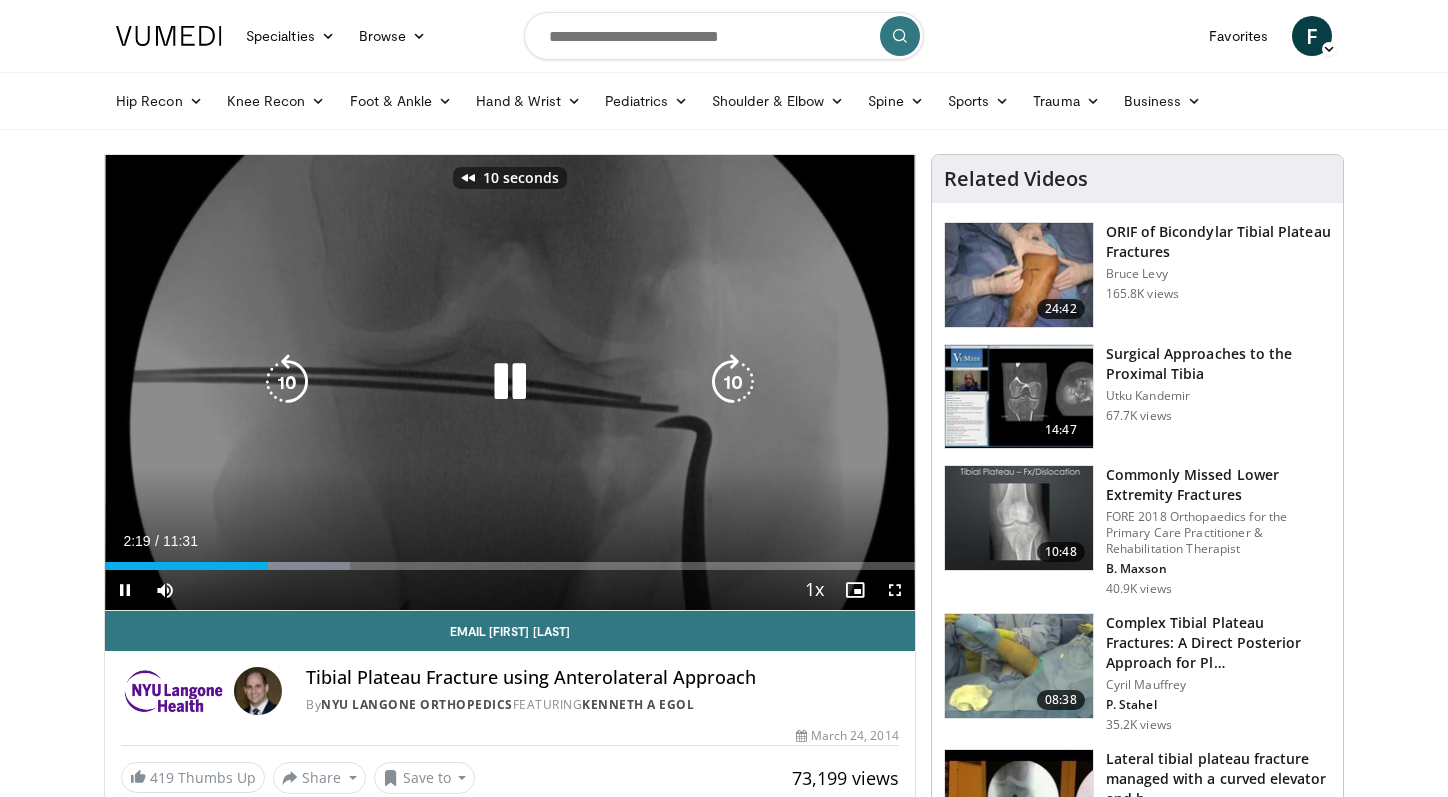 click at bounding box center (287, 382) 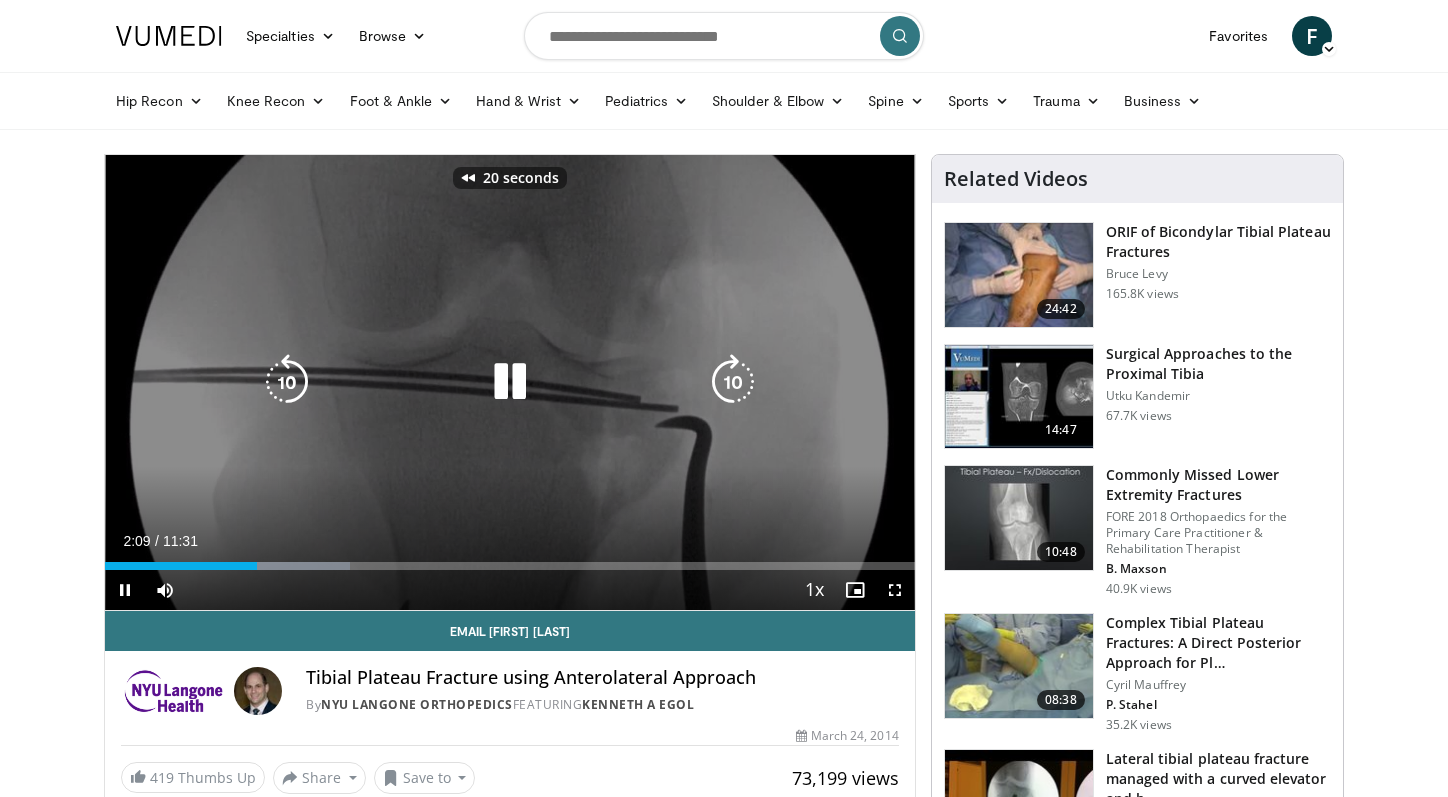 click at bounding box center [287, 382] 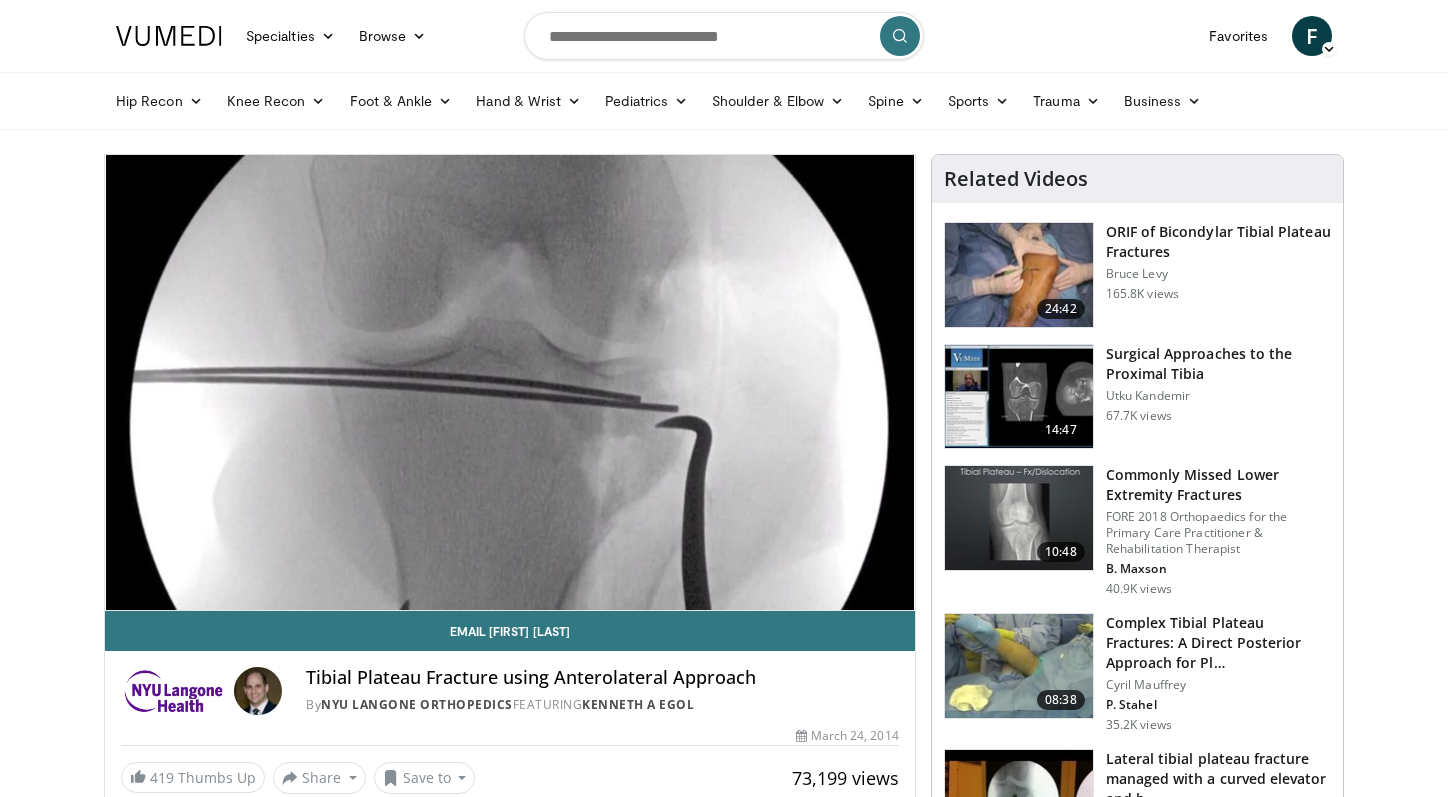 type 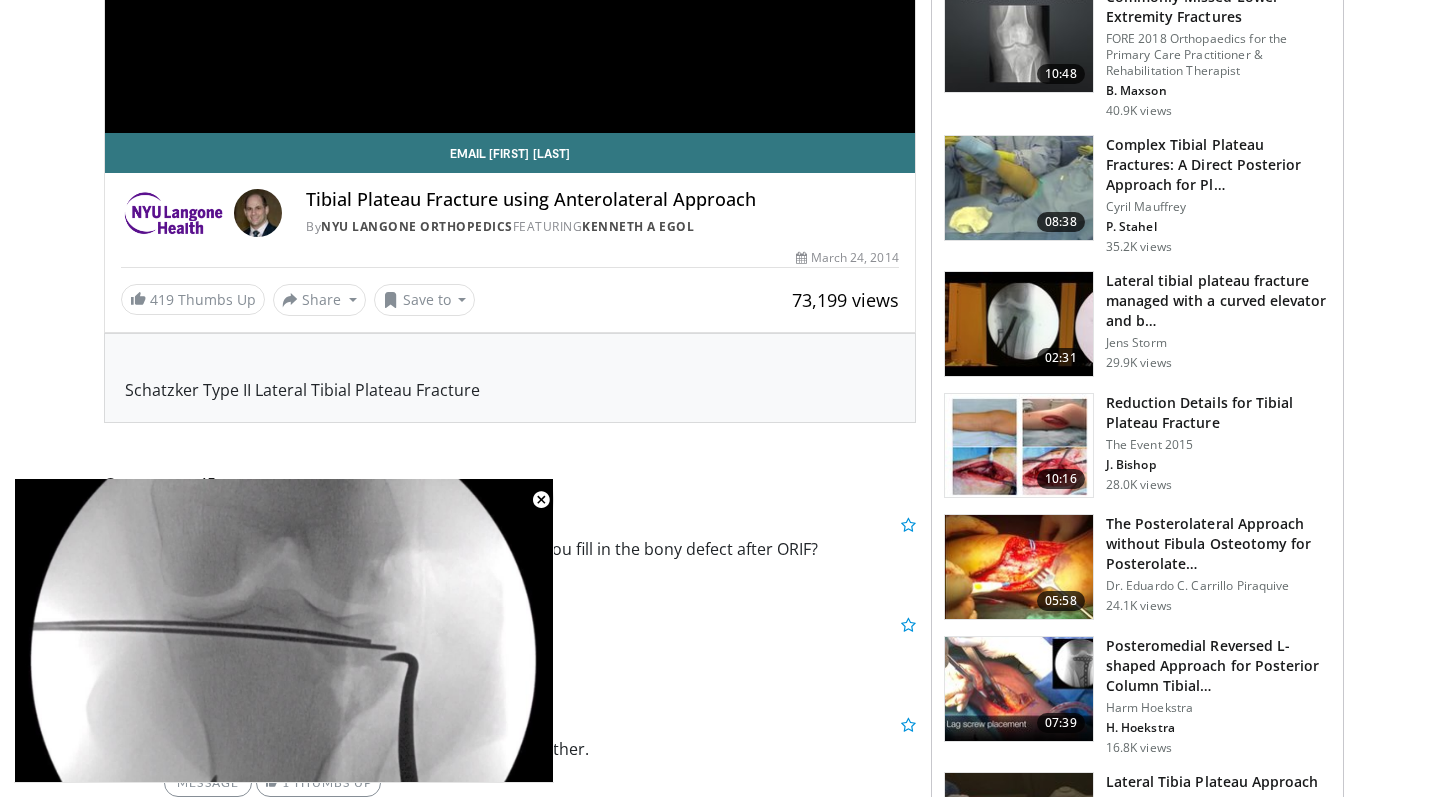 scroll, scrollTop: 493, scrollLeft: 0, axis: vertical 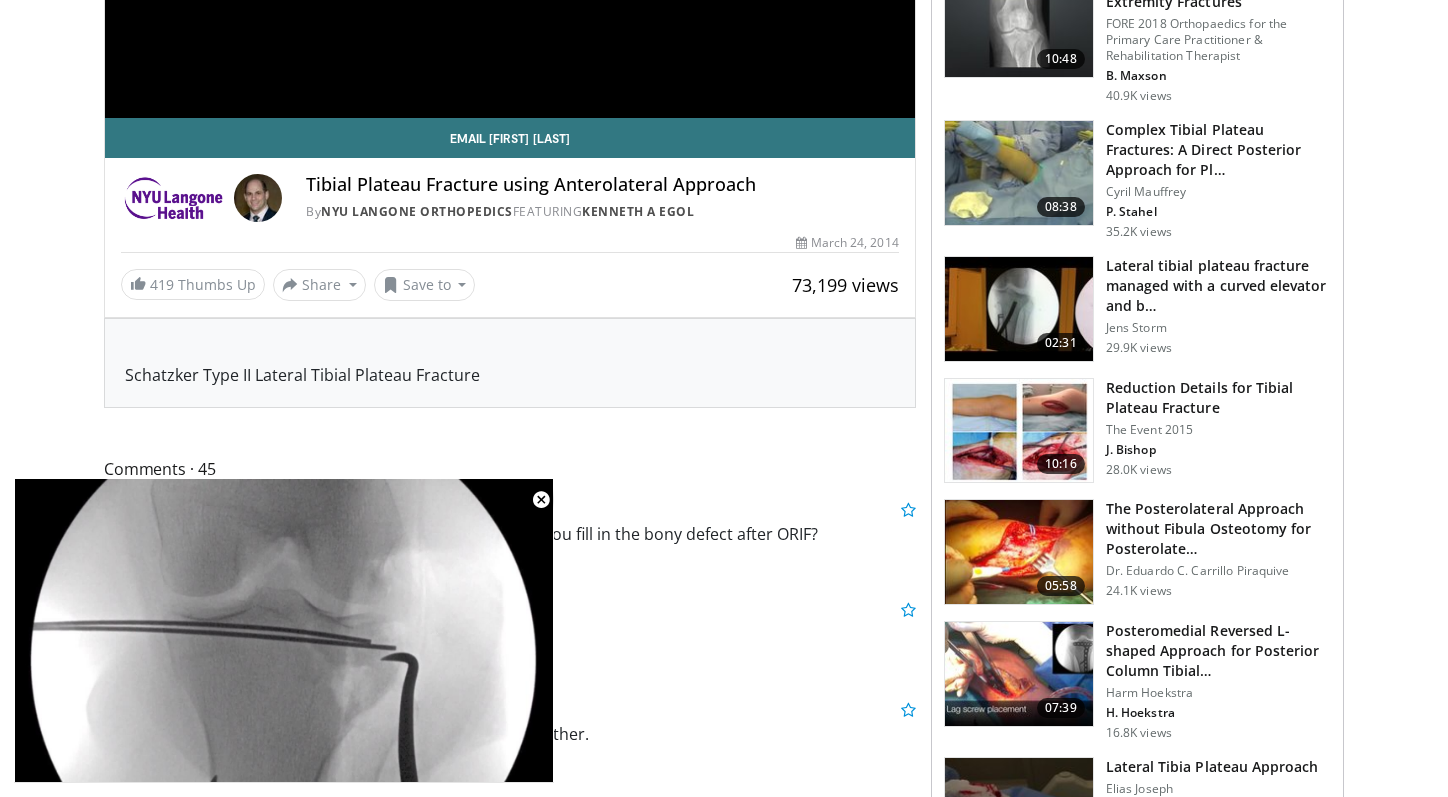 click on "Reduction Details for Tibial Plateau Fracture" at bounding box center [1218, 398] 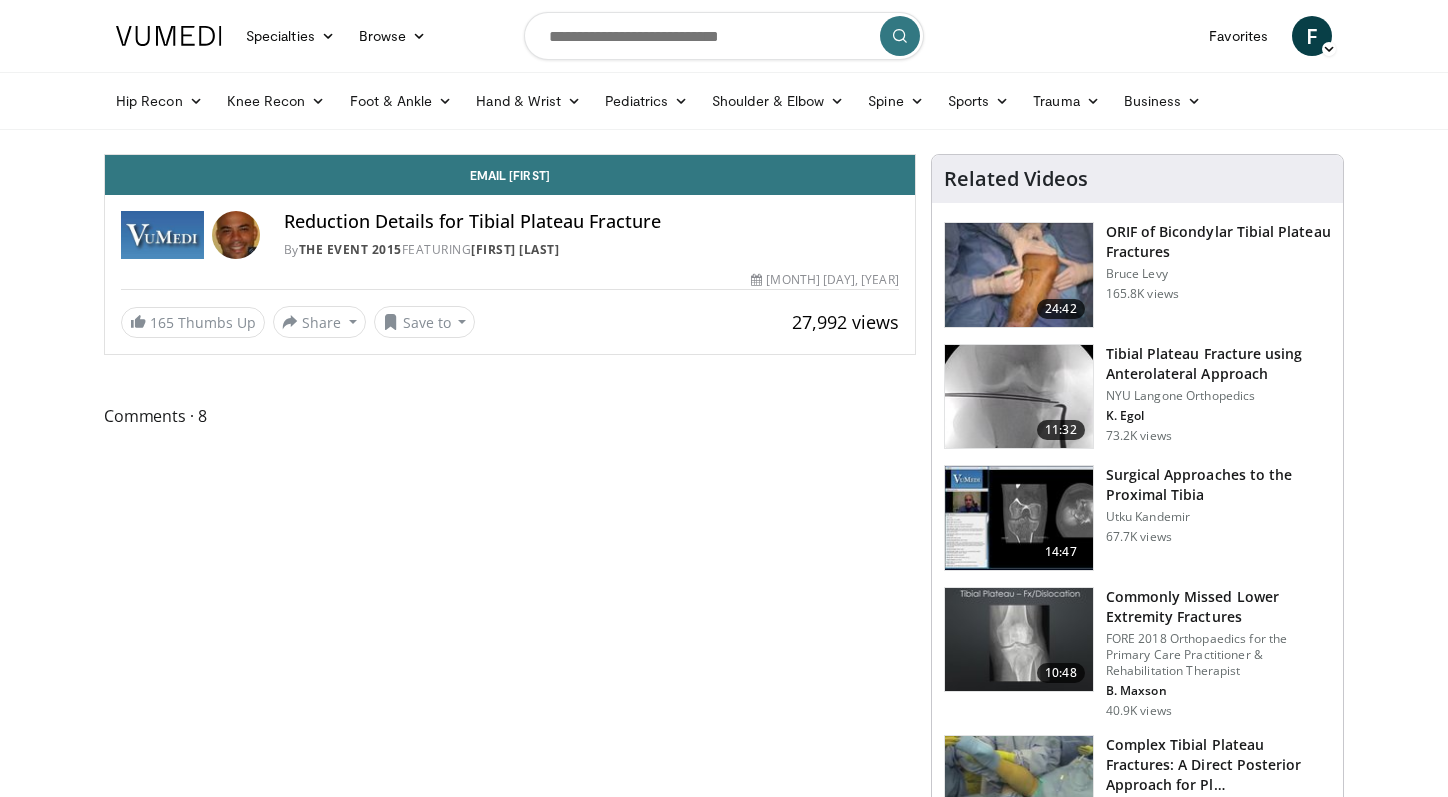 scroll, scrollTop: 0, scrollLeft: 0, axis: both 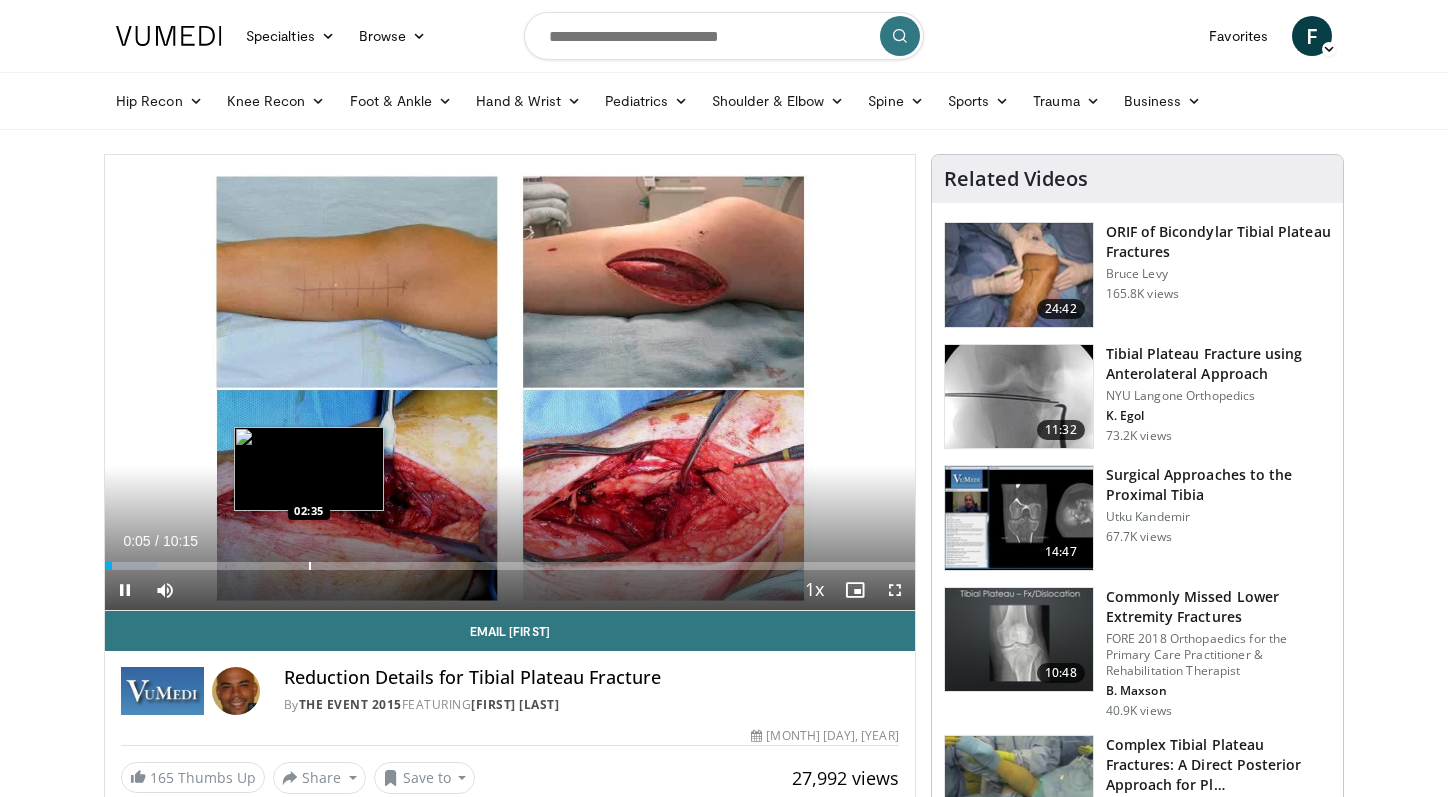 click at bounding box center [310, 566] 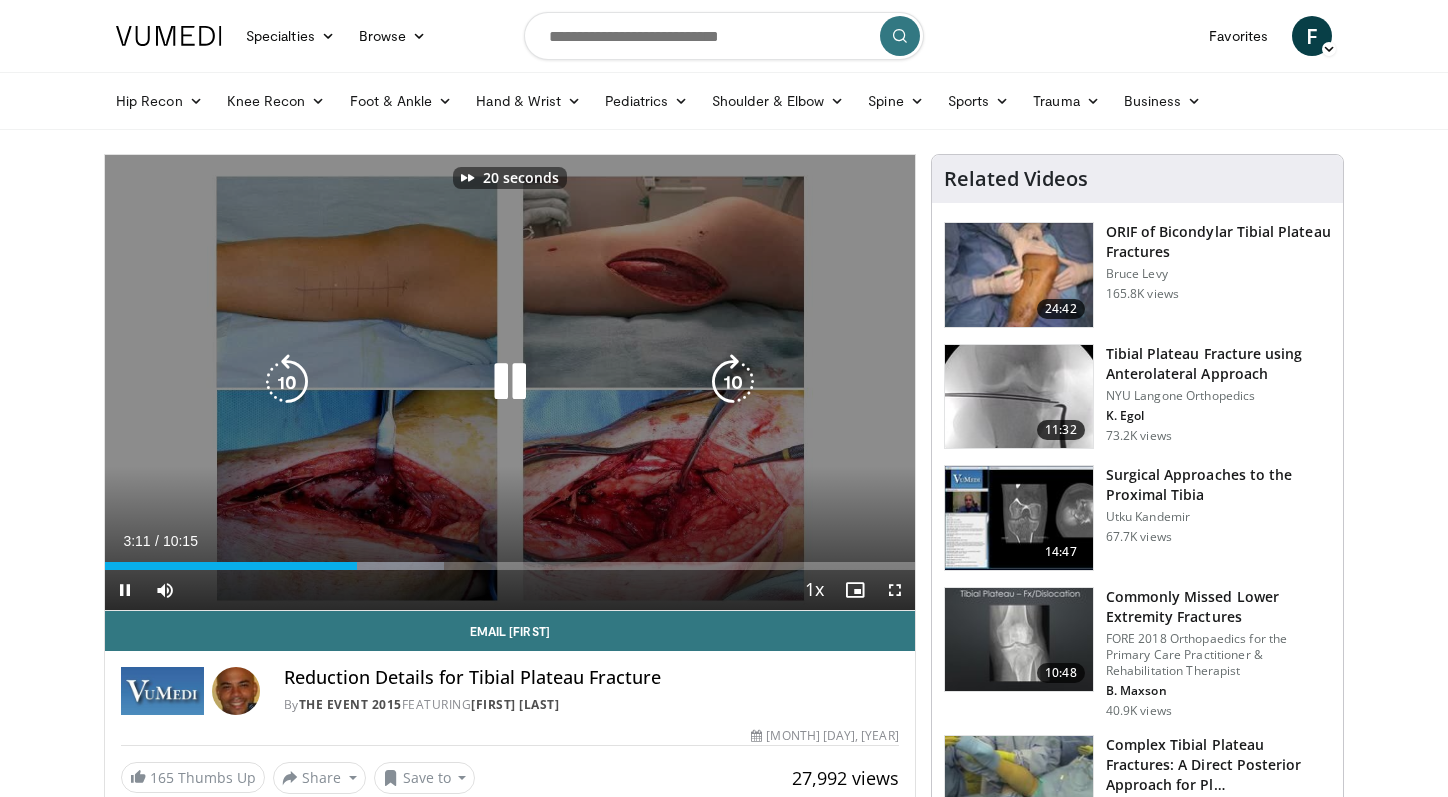click at bounding box center (510, 382) 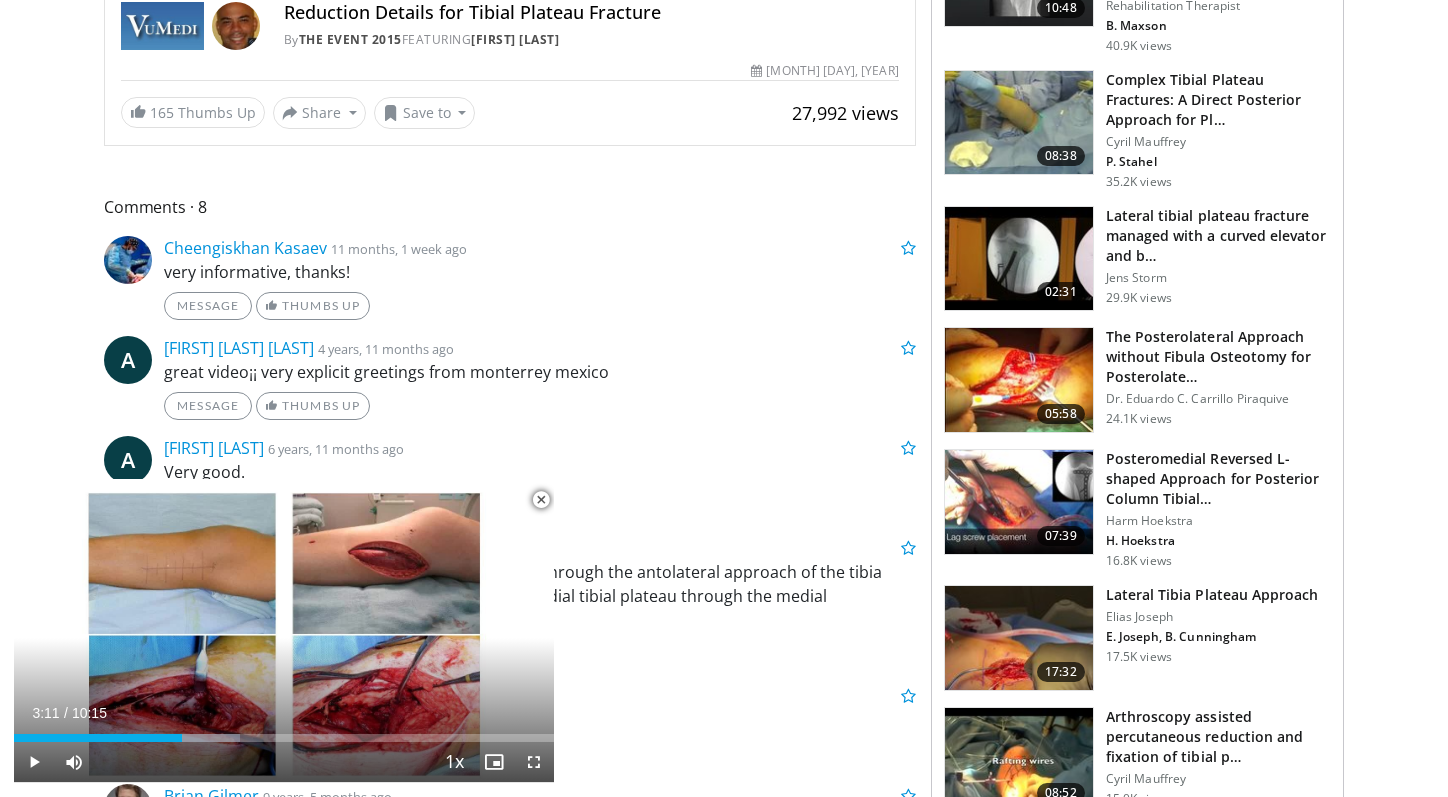 scroll, scrollTop: 666, scrollLeft: 0, axis: vertical 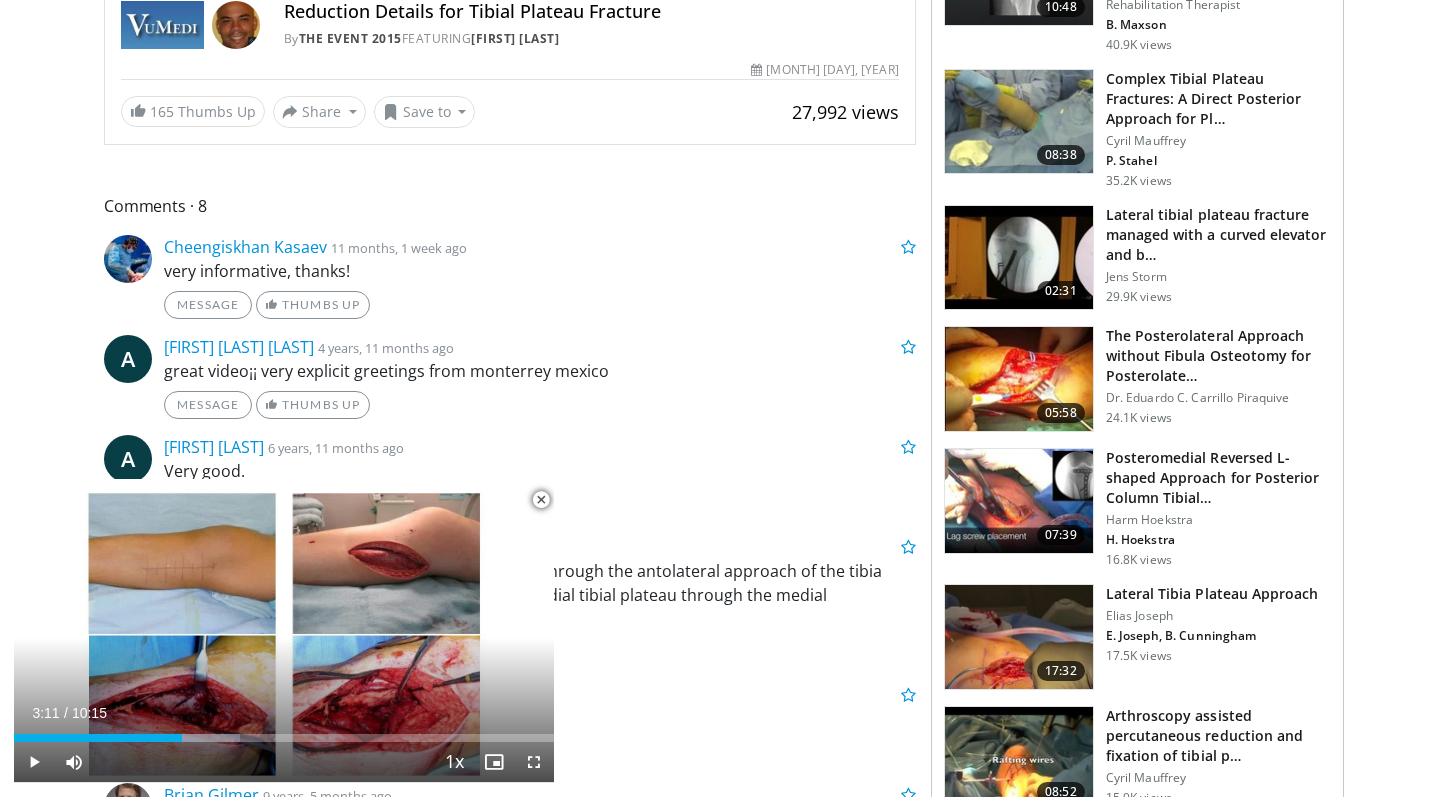 click on "Lateral Tibia Plateau Approach" at bounding box center (1212, 594) 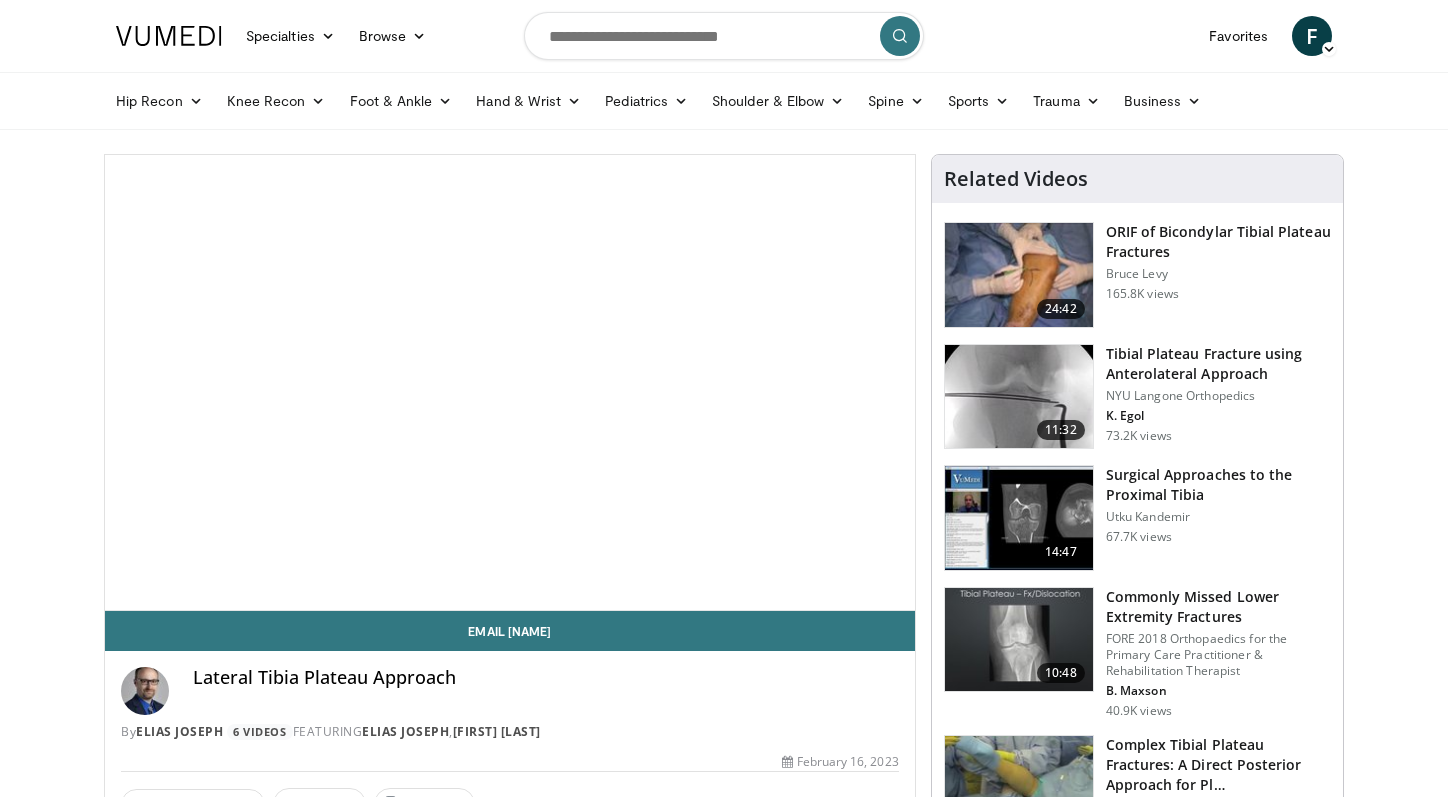 scroll, scrollTop: 0, scrollLeft: 0, axis: both 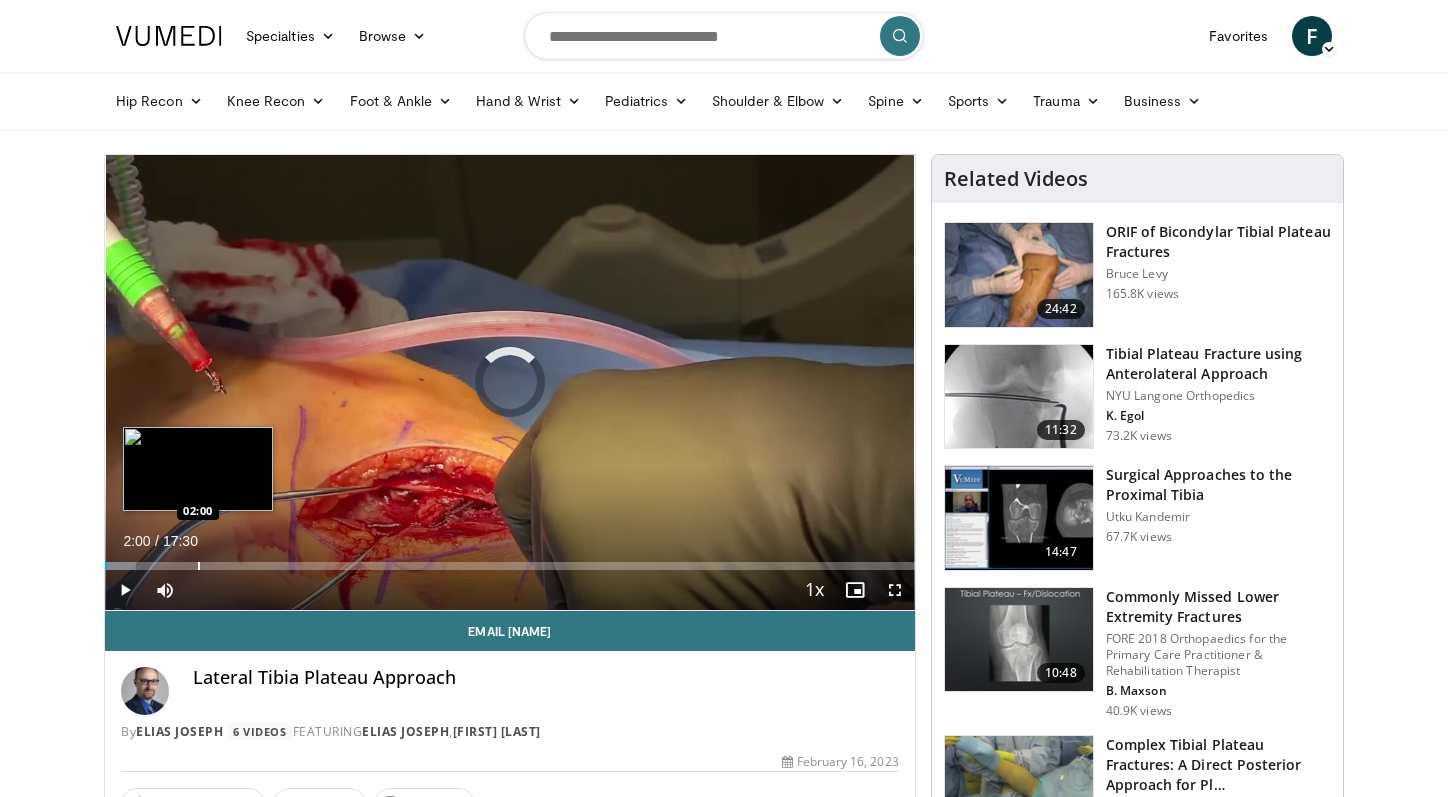 click at bounding box center [199, 566] 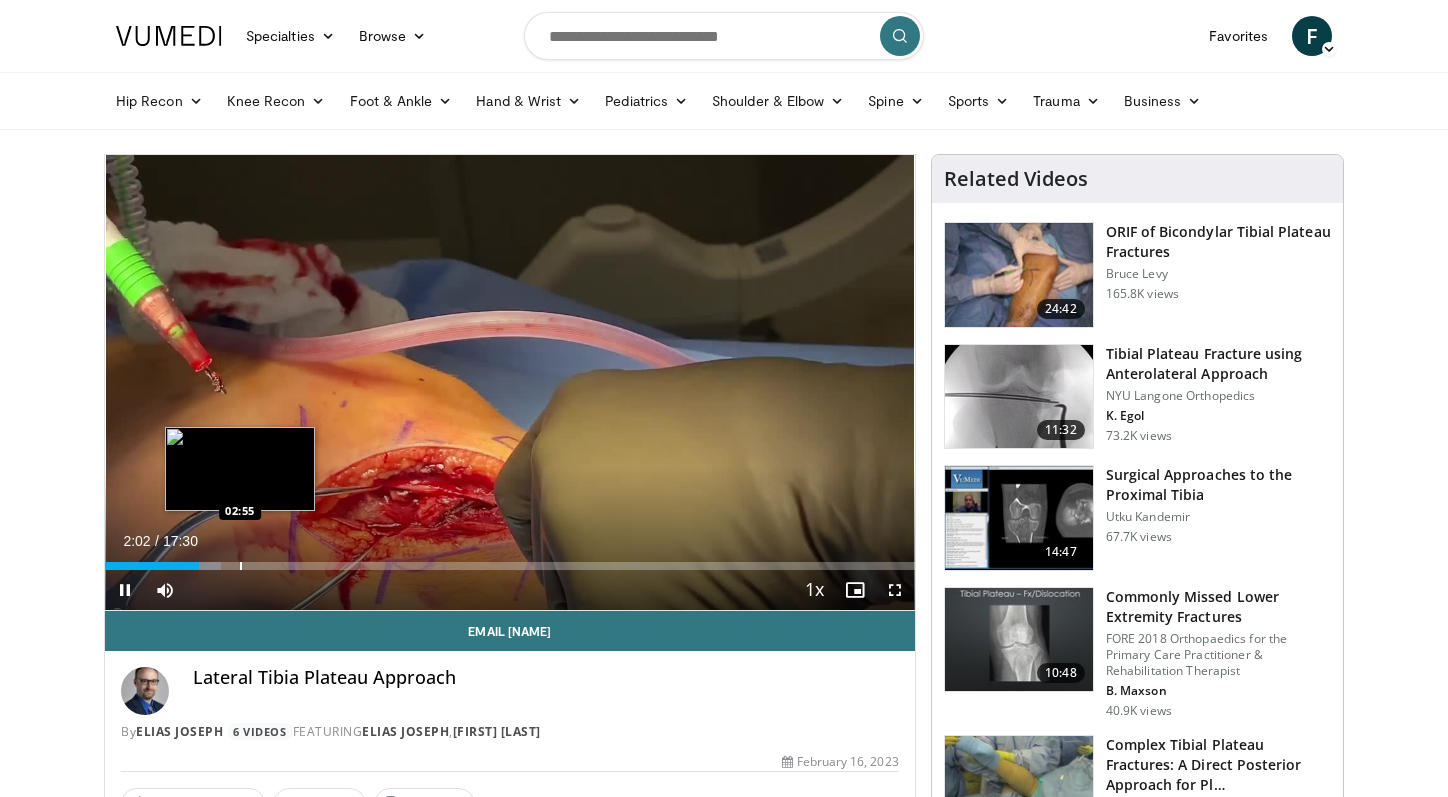 click at bounding box center [241, 566] 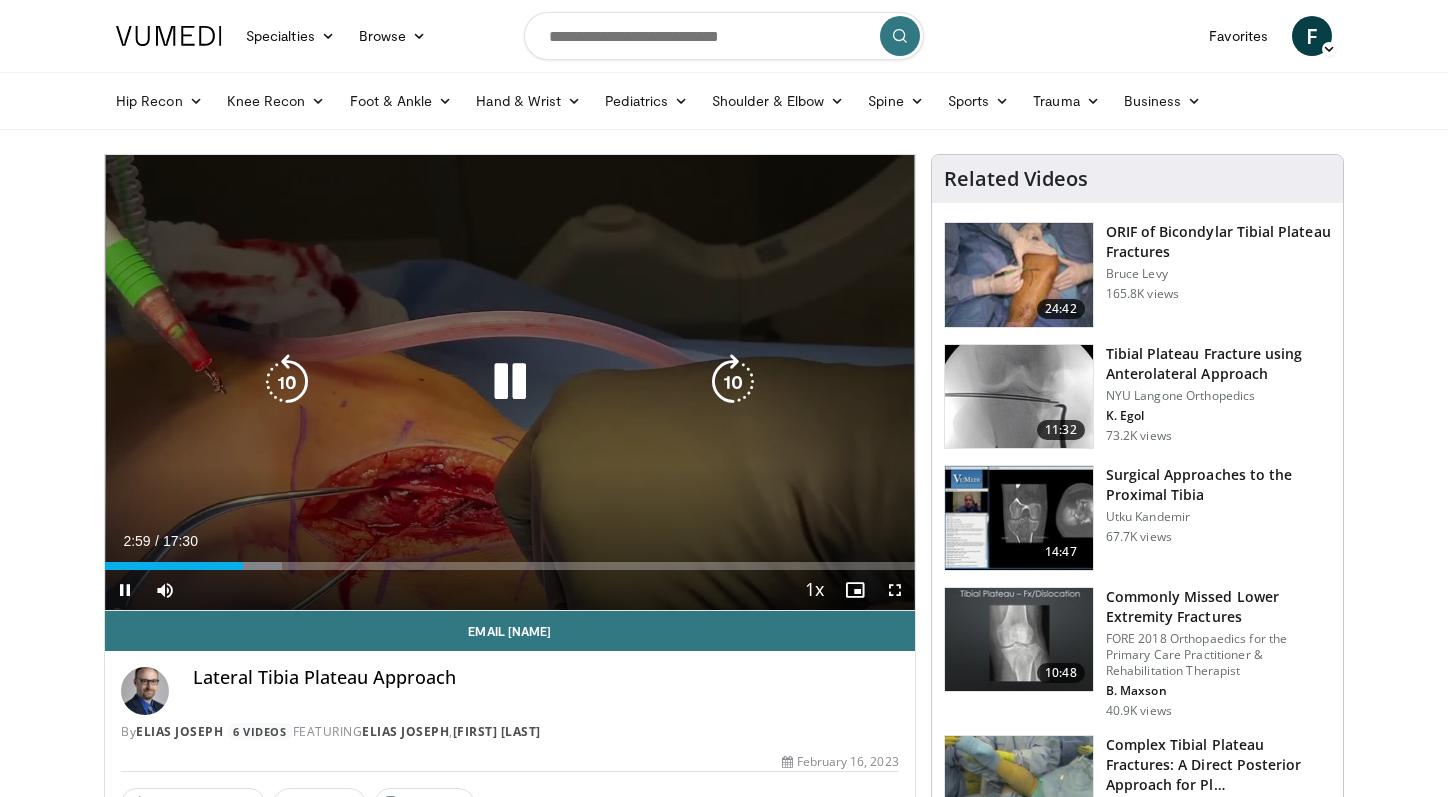 click at bounding box center (287, 382) 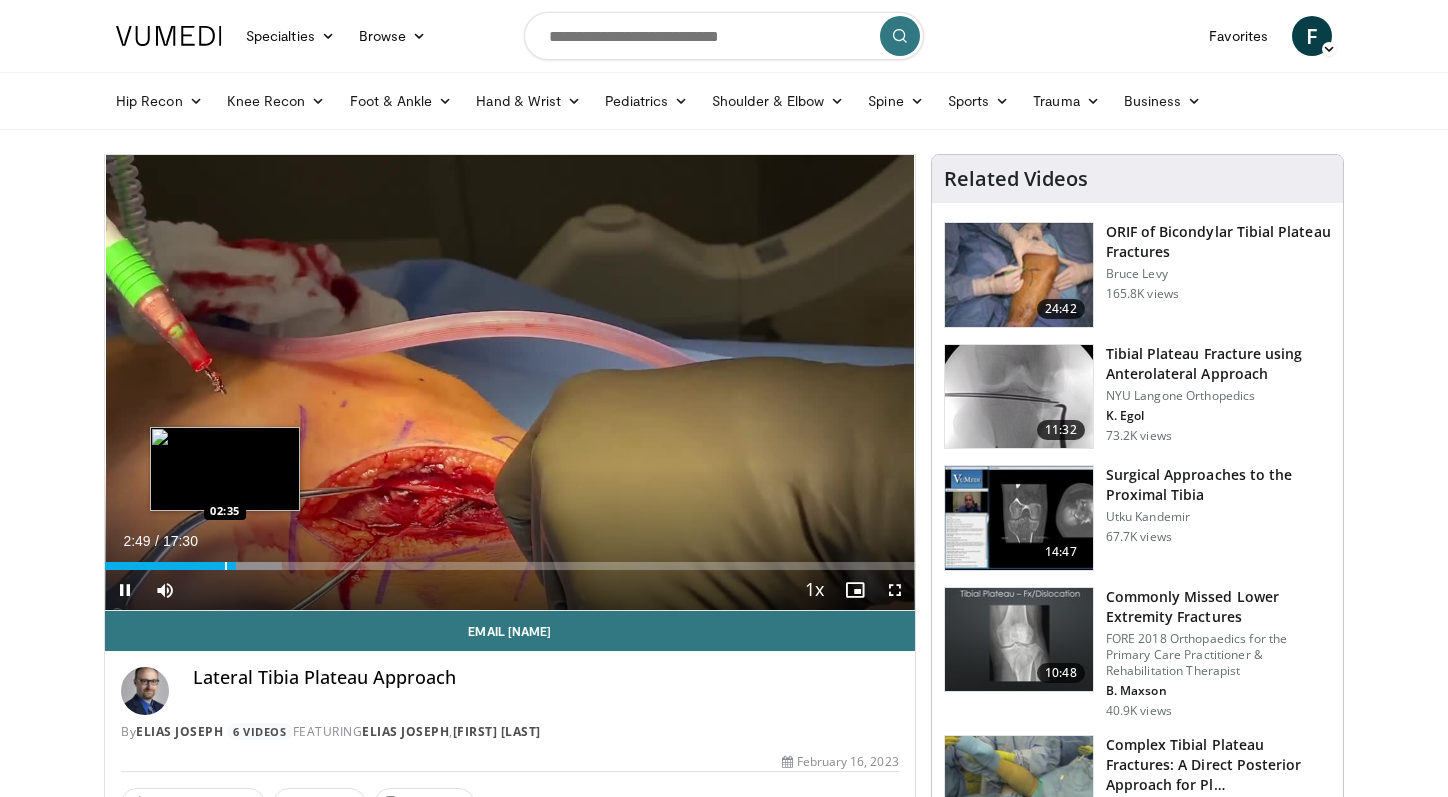 click at bounding box center (226, 566) 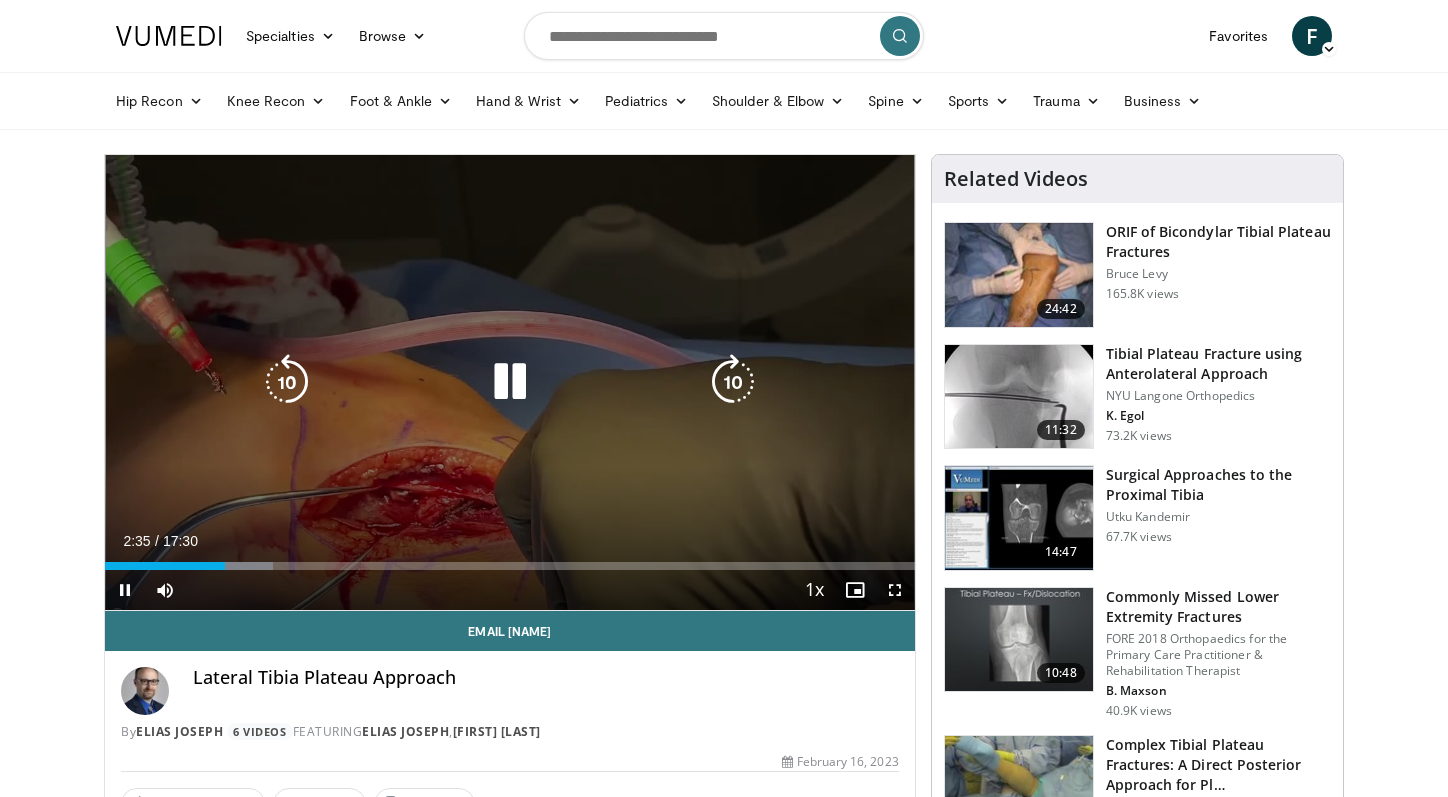 type 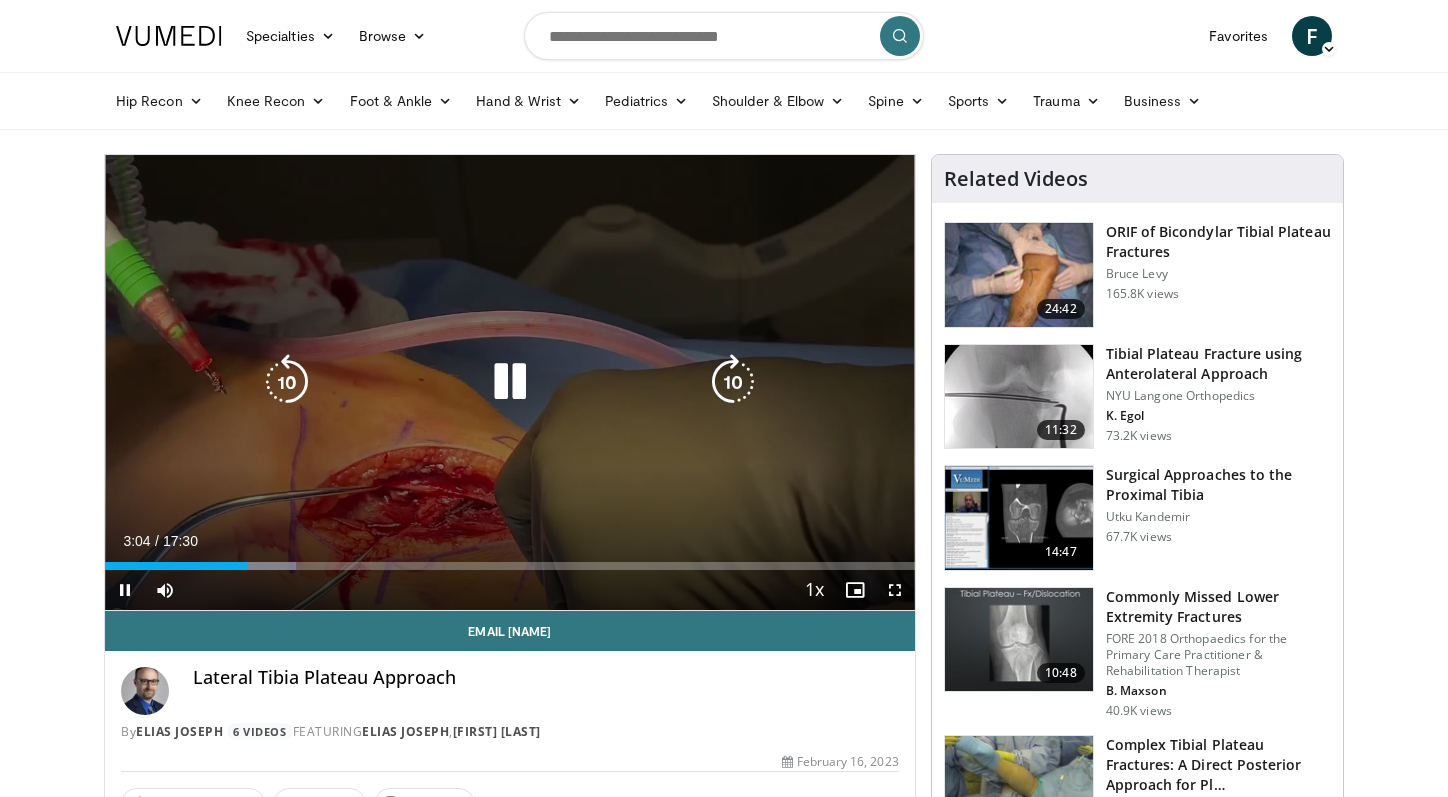click at bounding box center (510, 382) 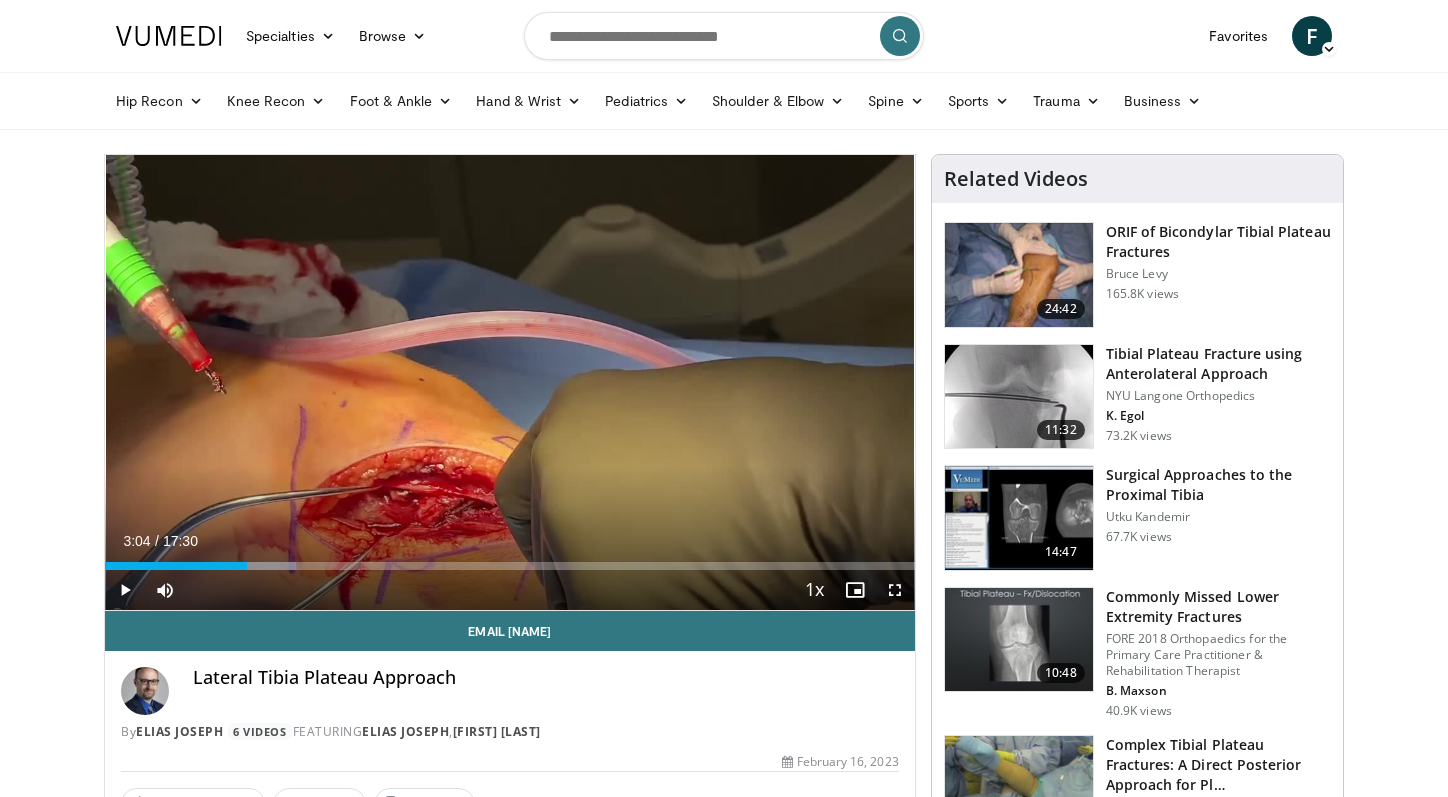 click on "10 seconds
Tap to unmute" at bounding box center [510, 382] 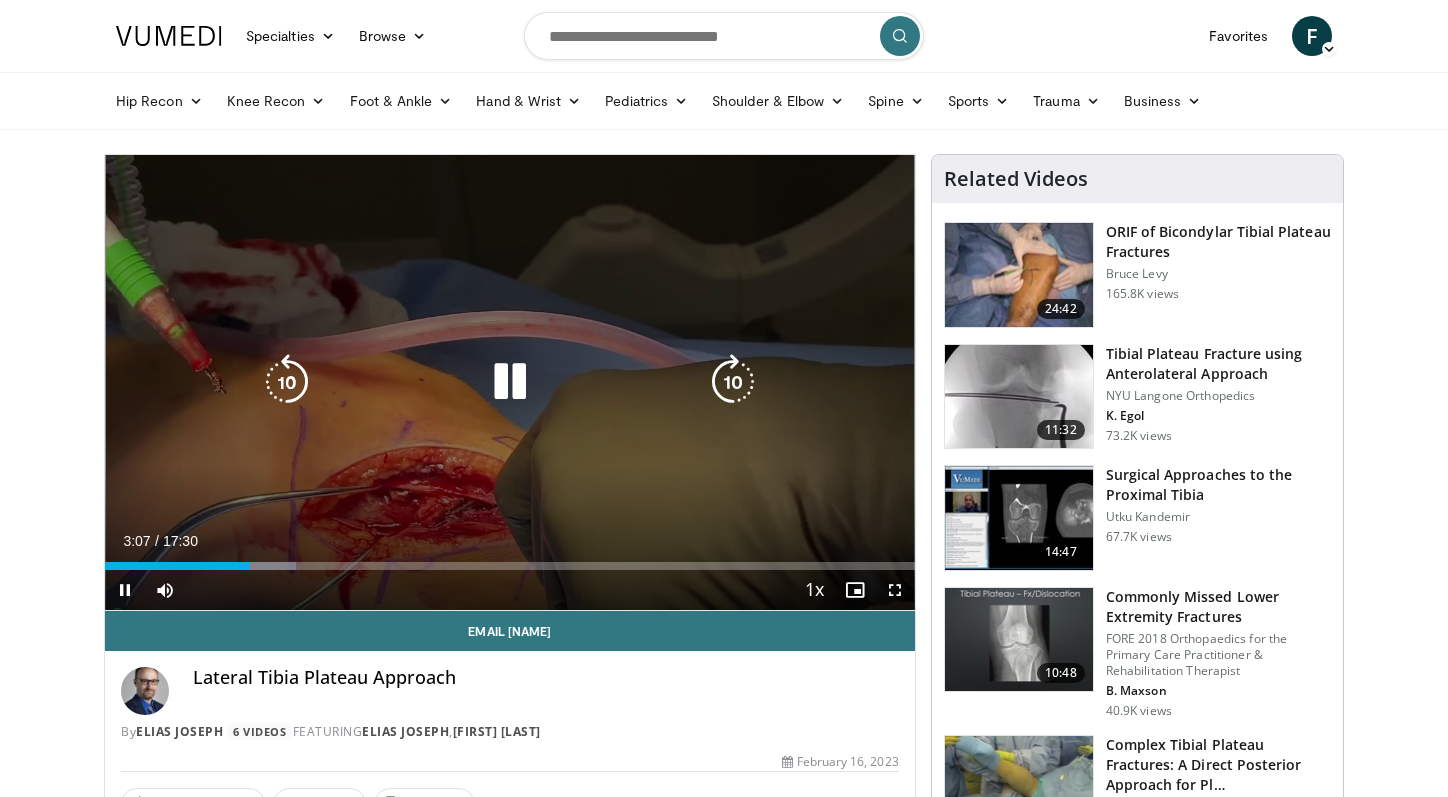click at bounding box center [510, 382] 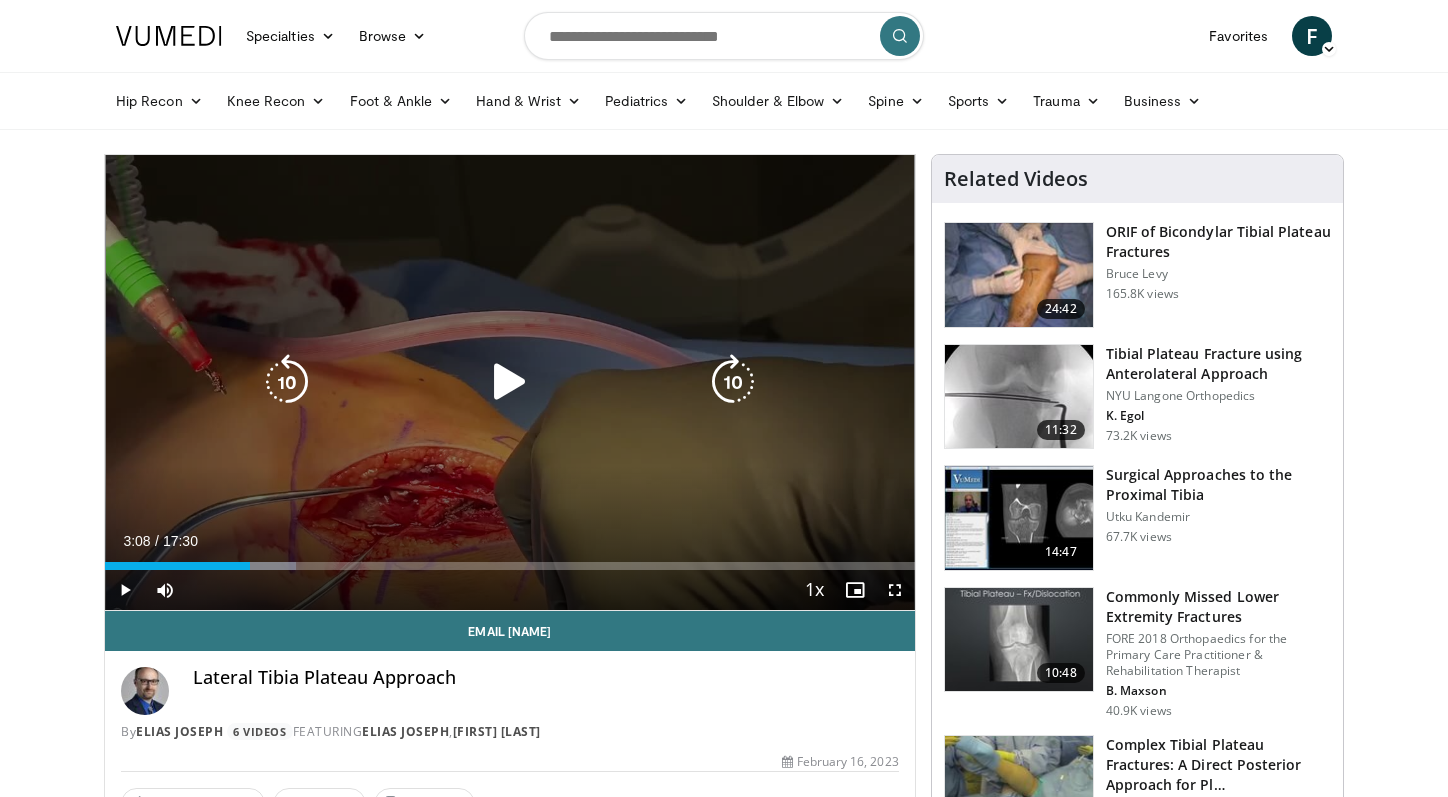 click at bounding box center [510, 382] 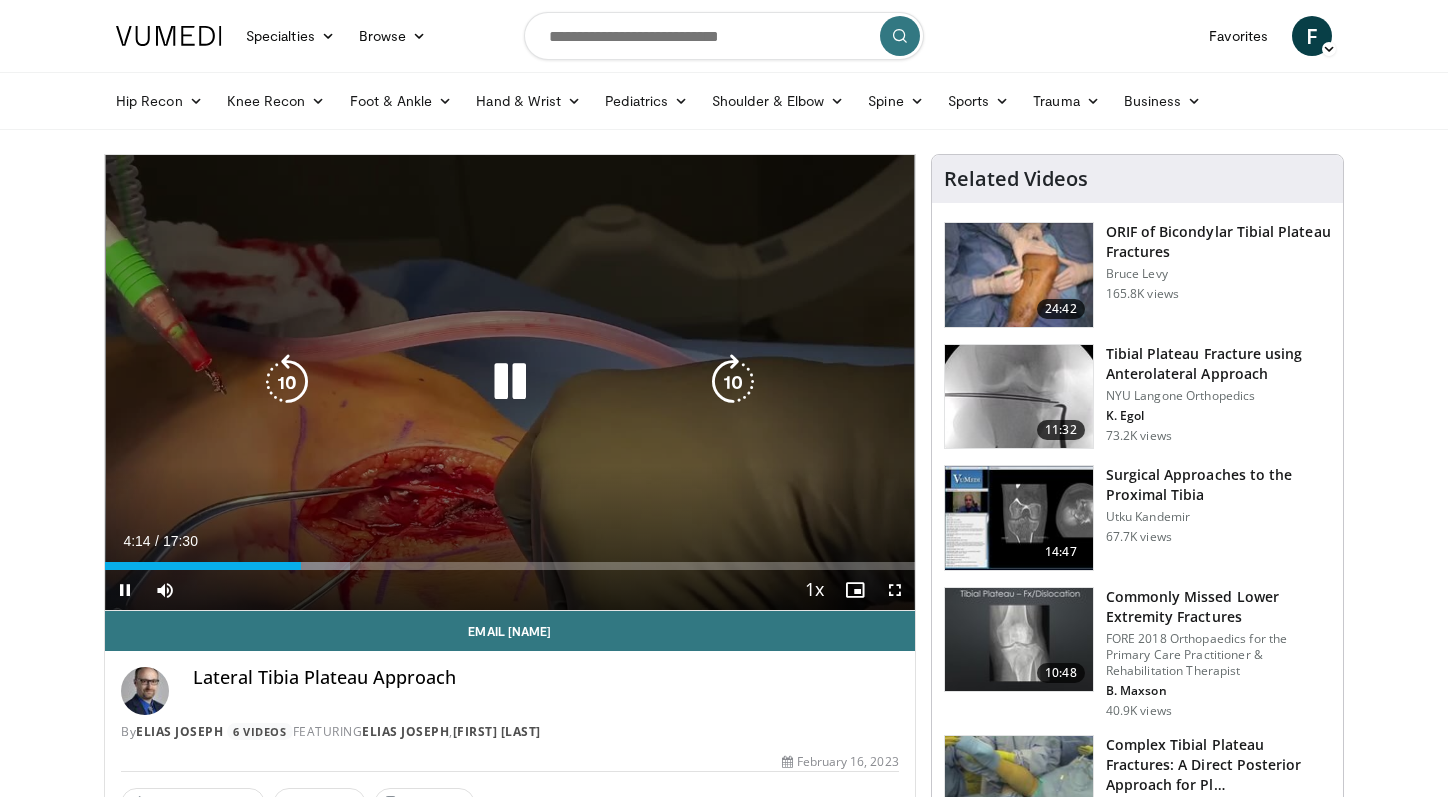 click at bounding box center [510, 382] 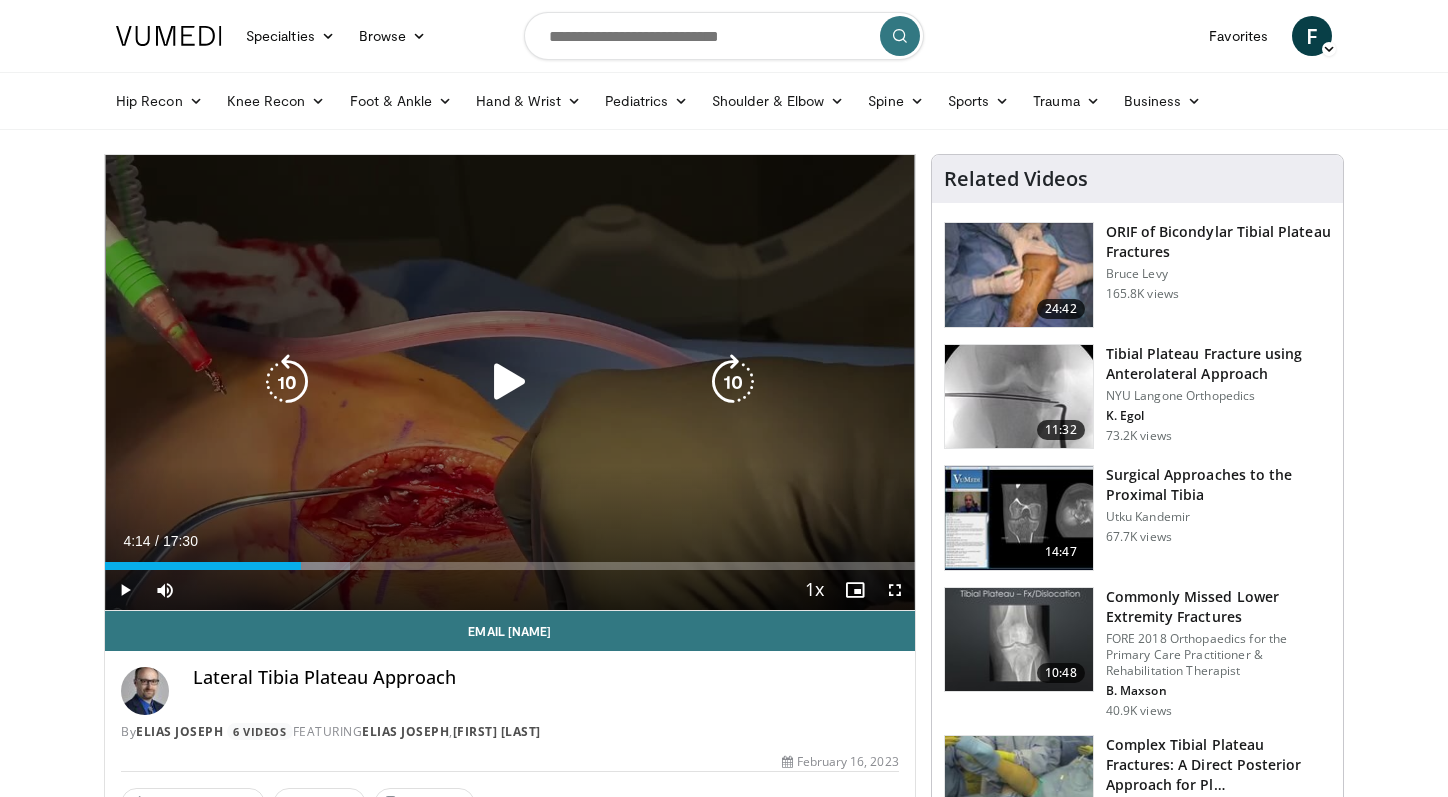 click at bounding box center (510, 382) 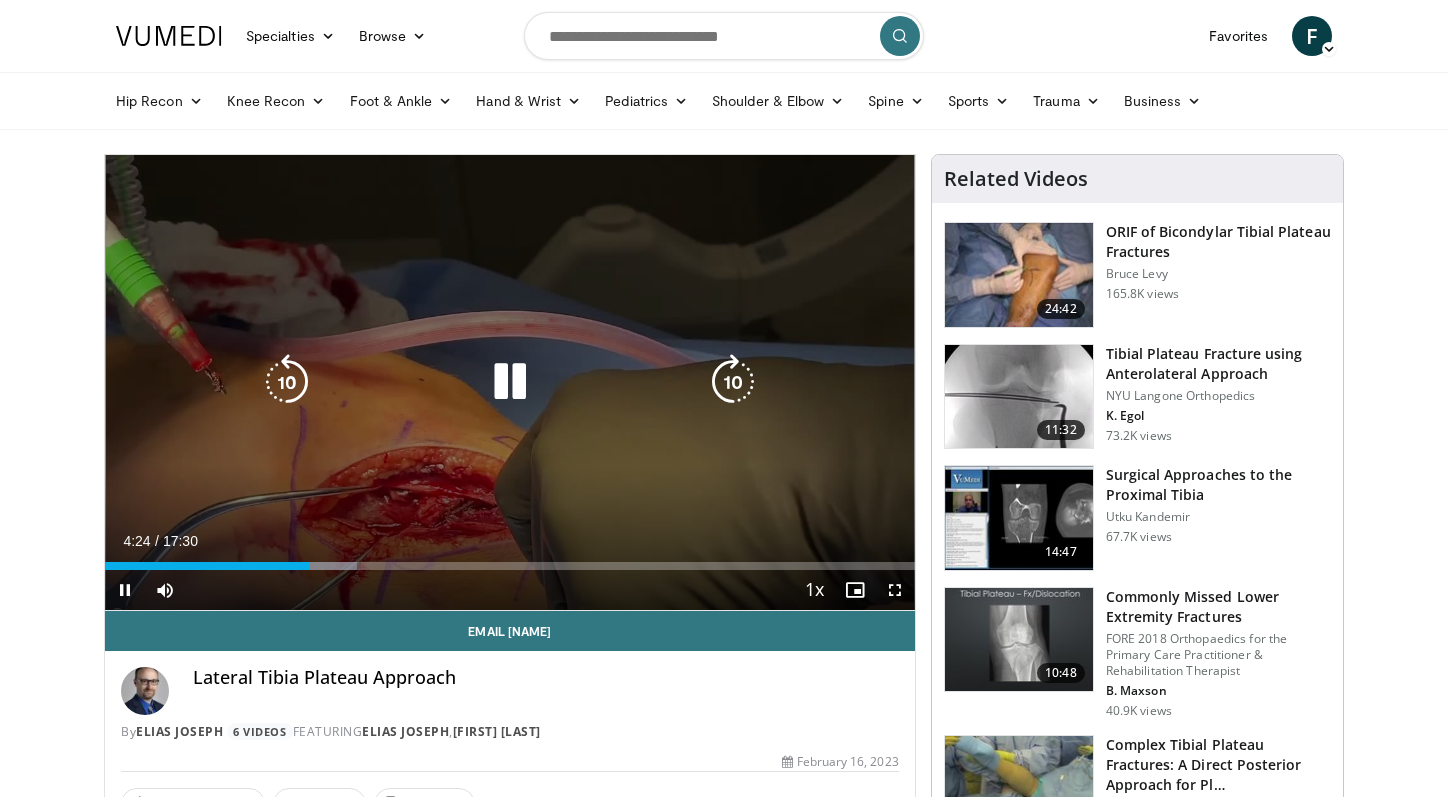 click at bounding box center [733, 382] 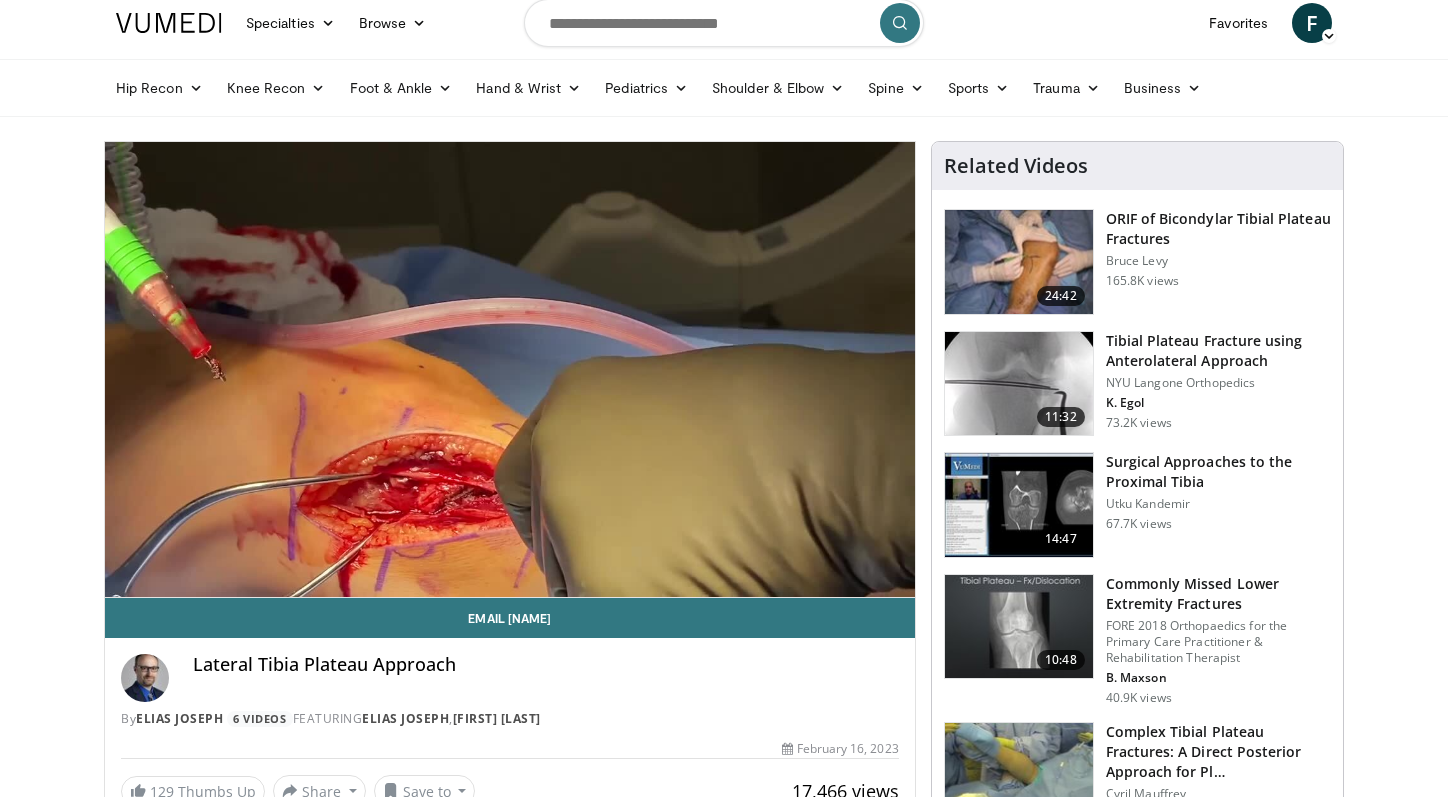 scroll, scrollTop: 0, scrollLeft: 0, axis: both 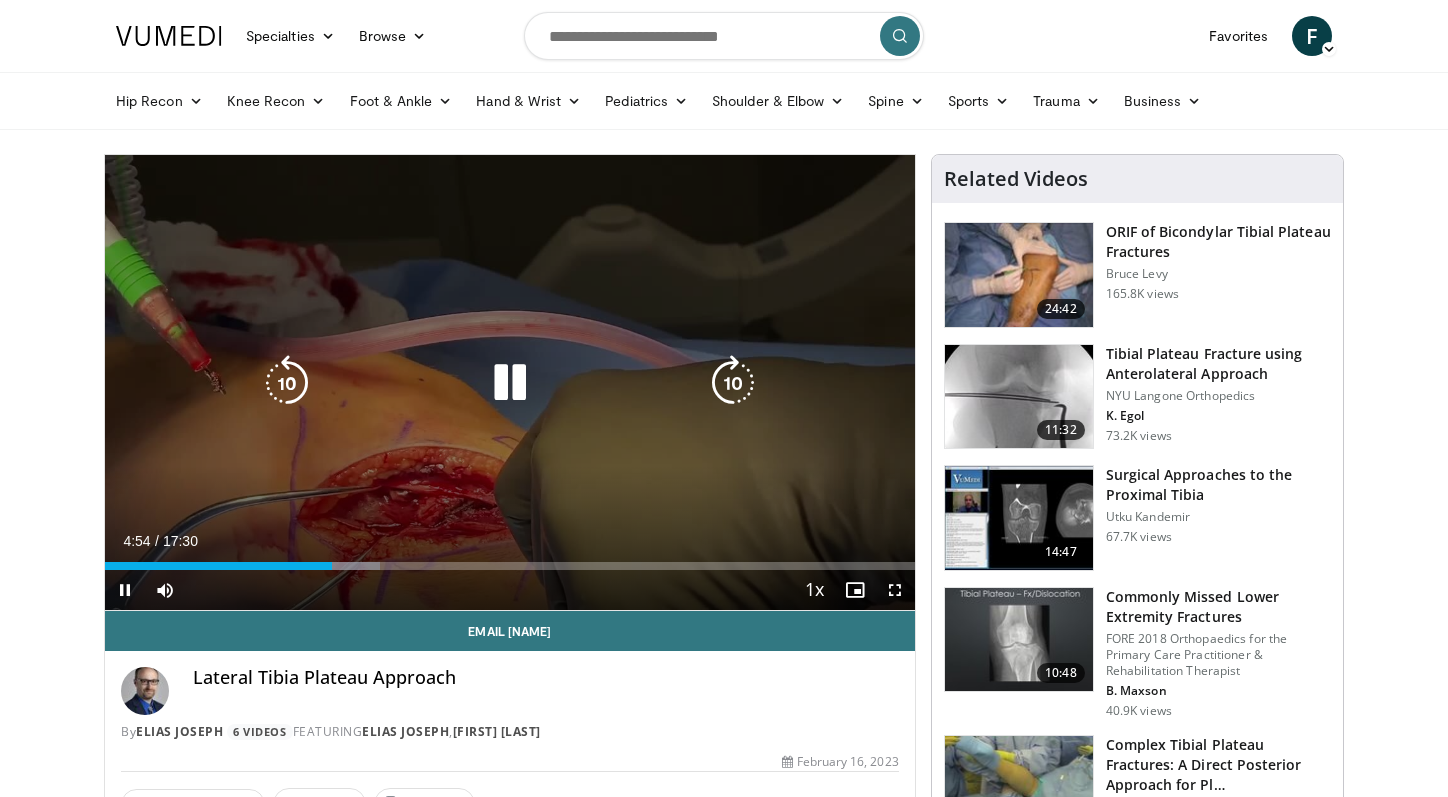 click at bounding box center [510, 383] 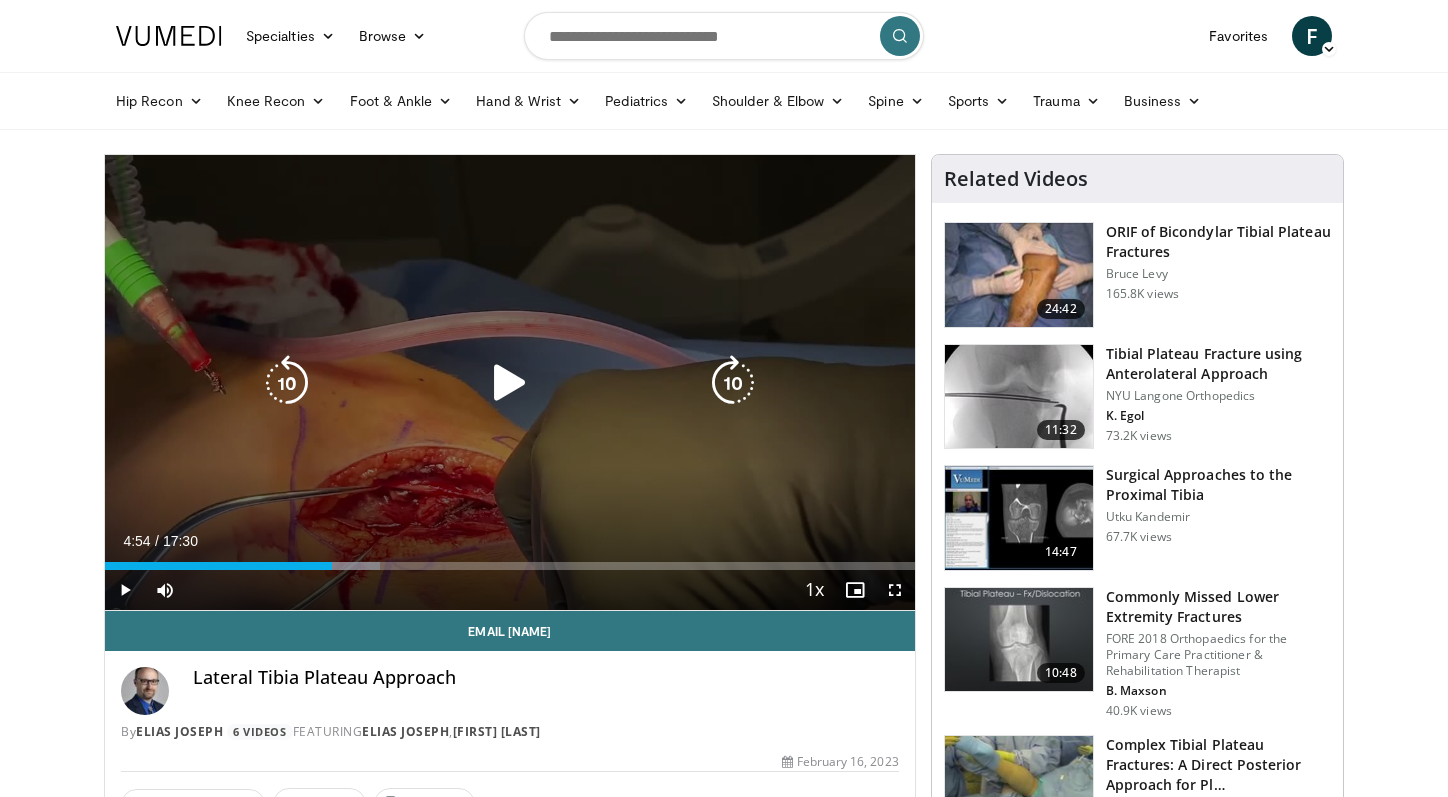 click at bounding box center (510, 383) 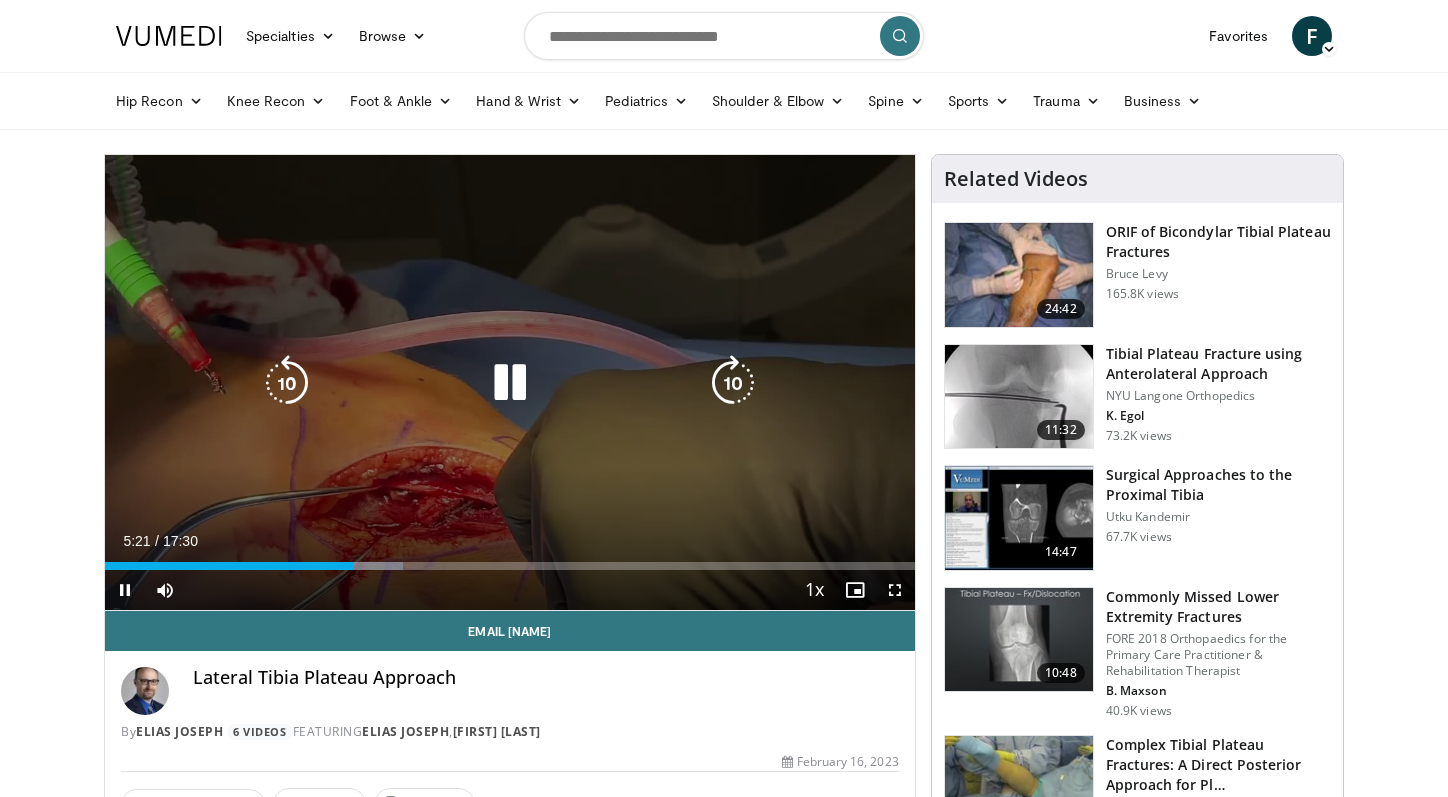 click at bounding box center (510, 383) 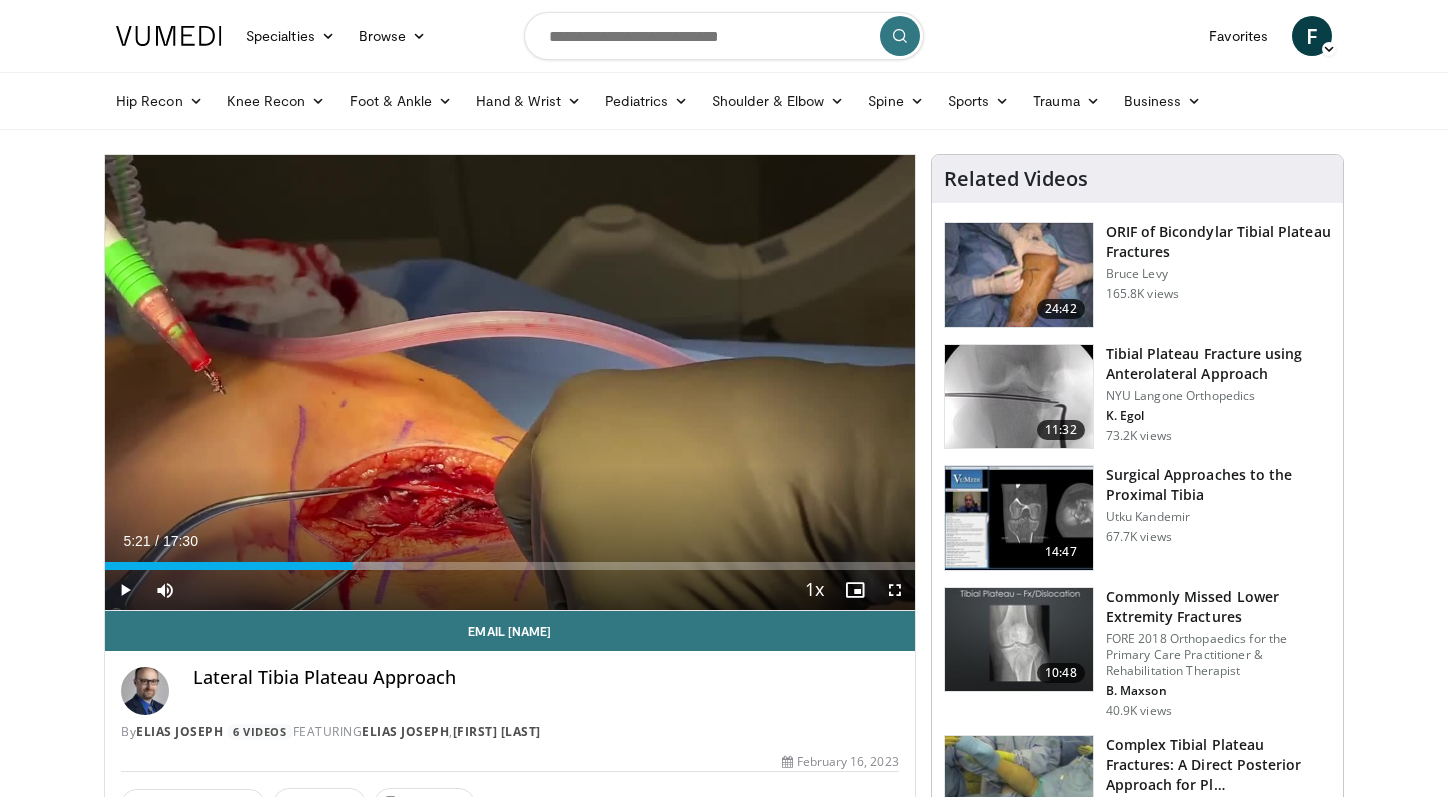 type 